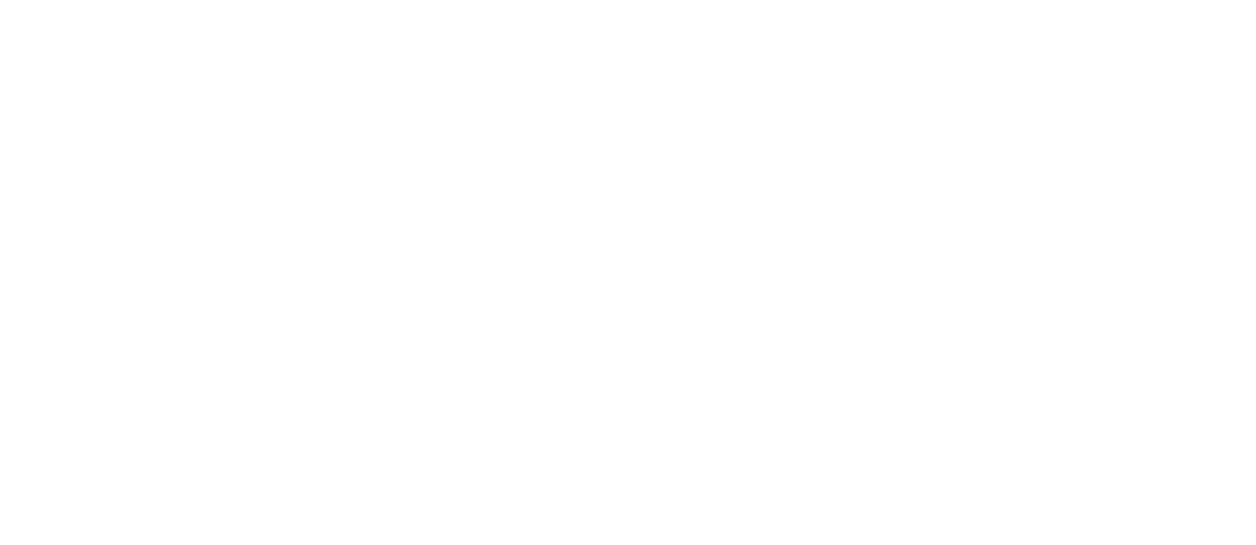 scroll, scrollTop: 0, scrollLeft: 0, axis: both 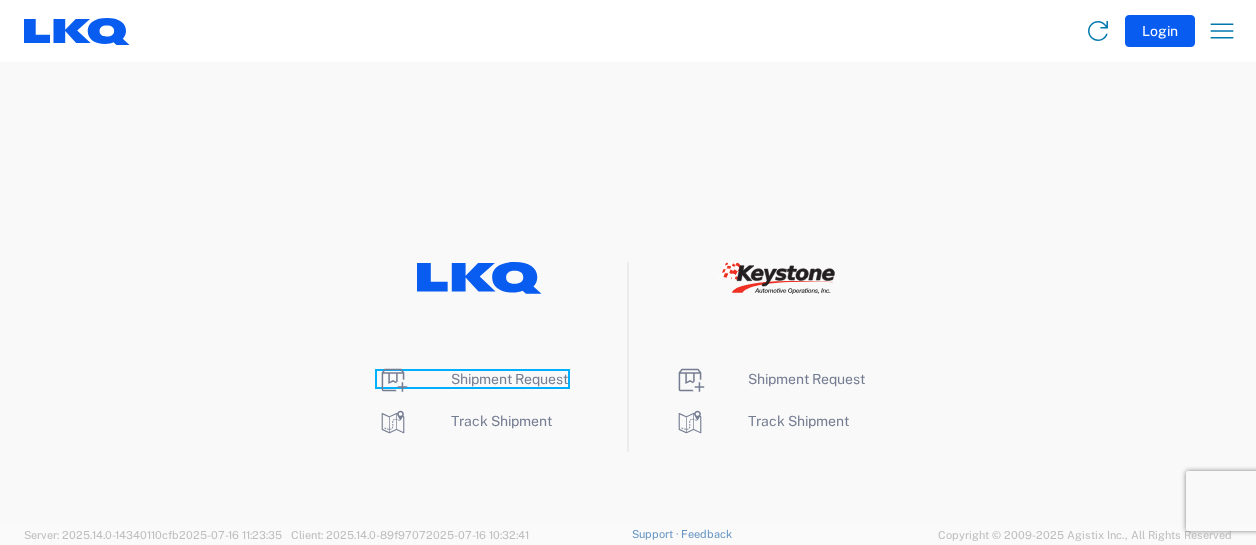 click on "Shipment Request" 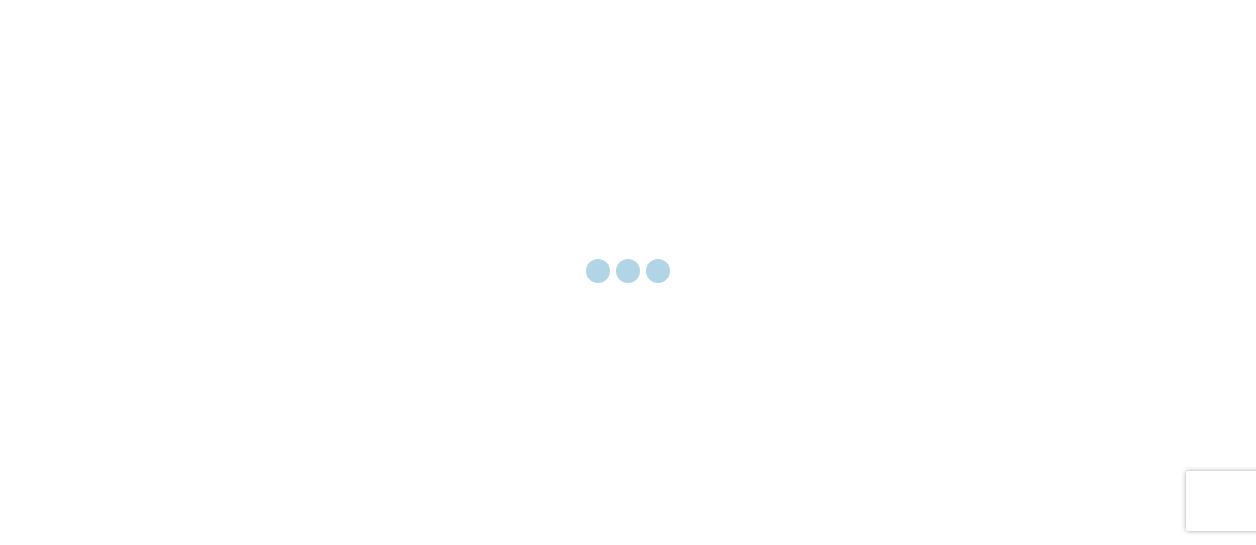 scroll, scrollTop: 0, scrollLeft: 0, axis: both 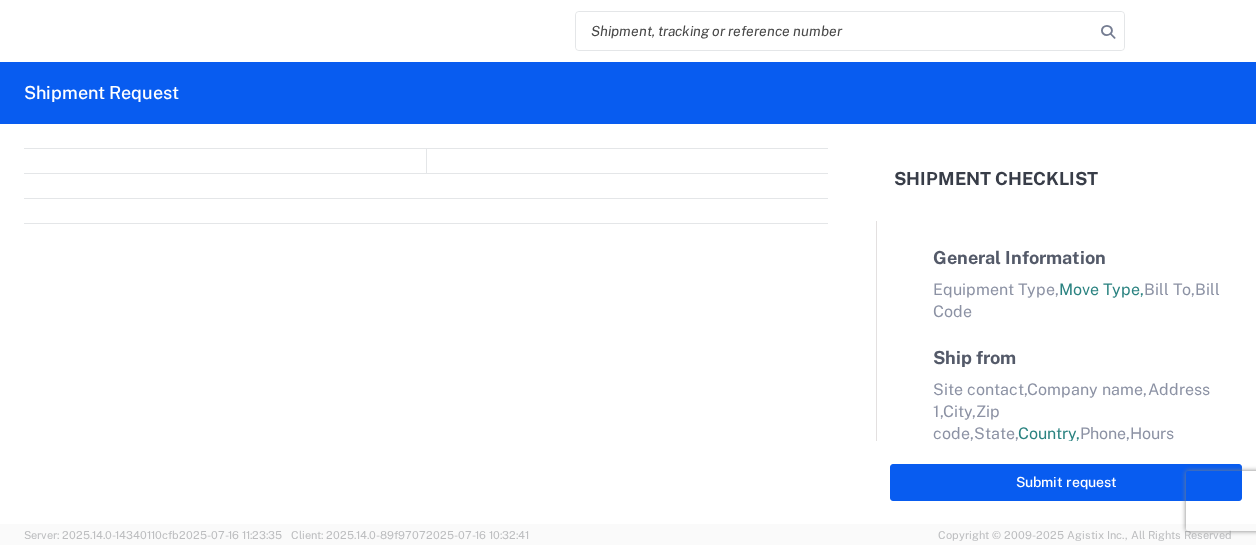 select on "FULL" 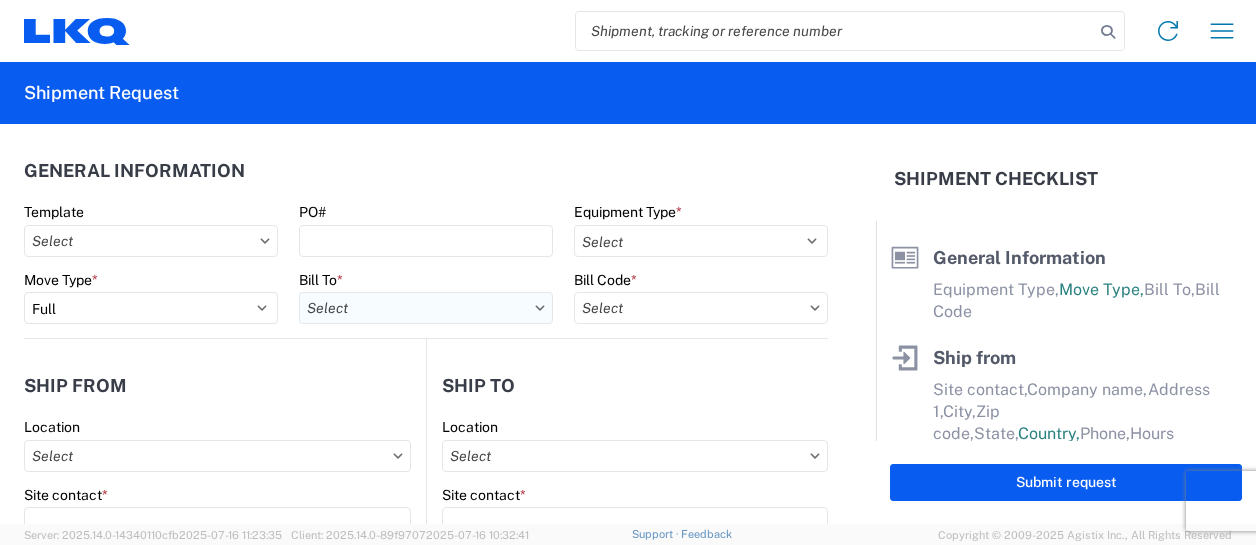 click on "Bill To  *" at bounding box center (426, 308) 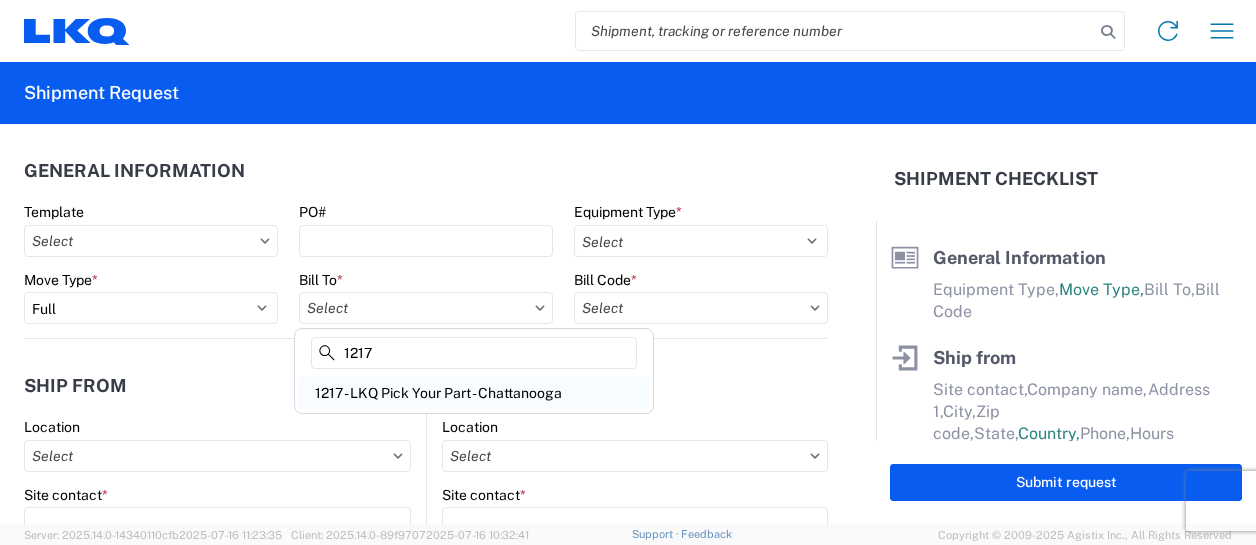 type on "1217" 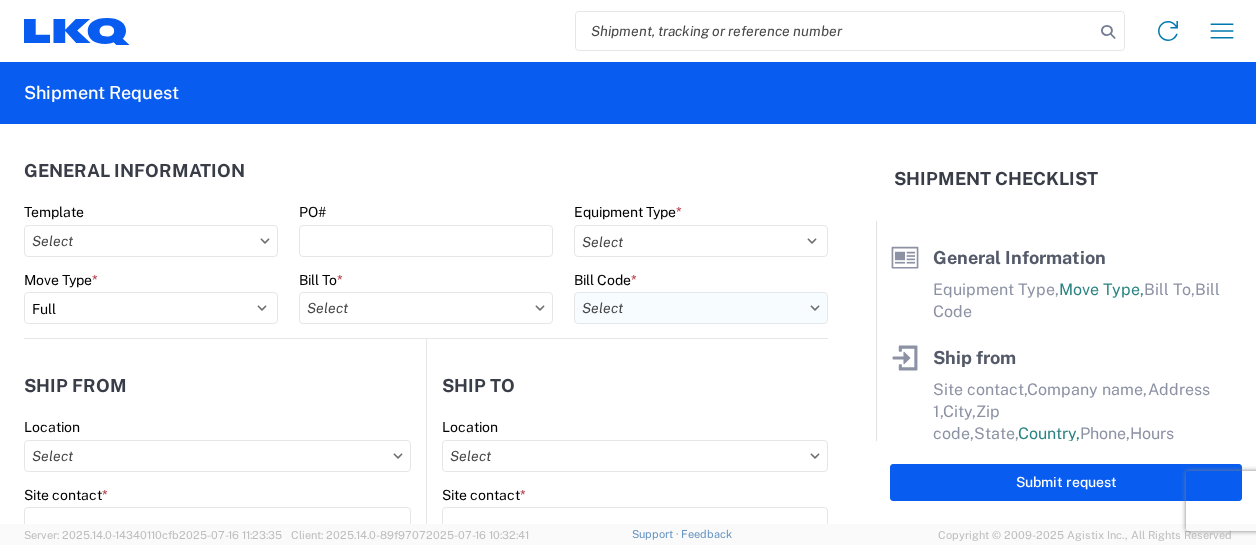 type on "1217 - LKQ Pick Your Part - Chattanooga" 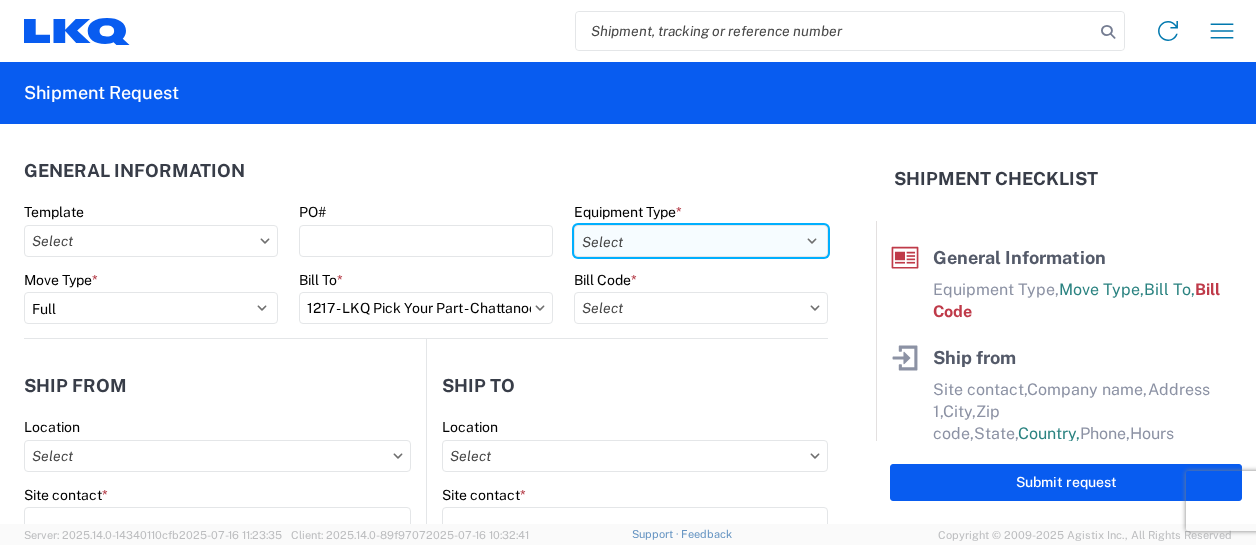 click on "Select 53’ Dry Van Flatbed Dropdeck (van) Lowboy (flatbed) Rail" at bounding box center [701, 241] 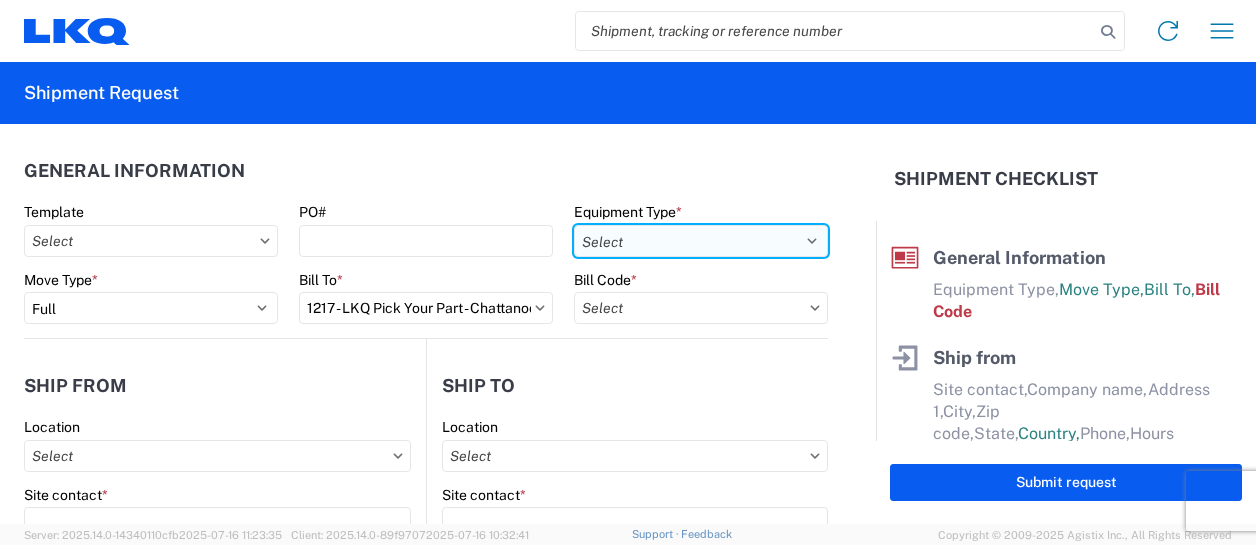 select on "STDV" 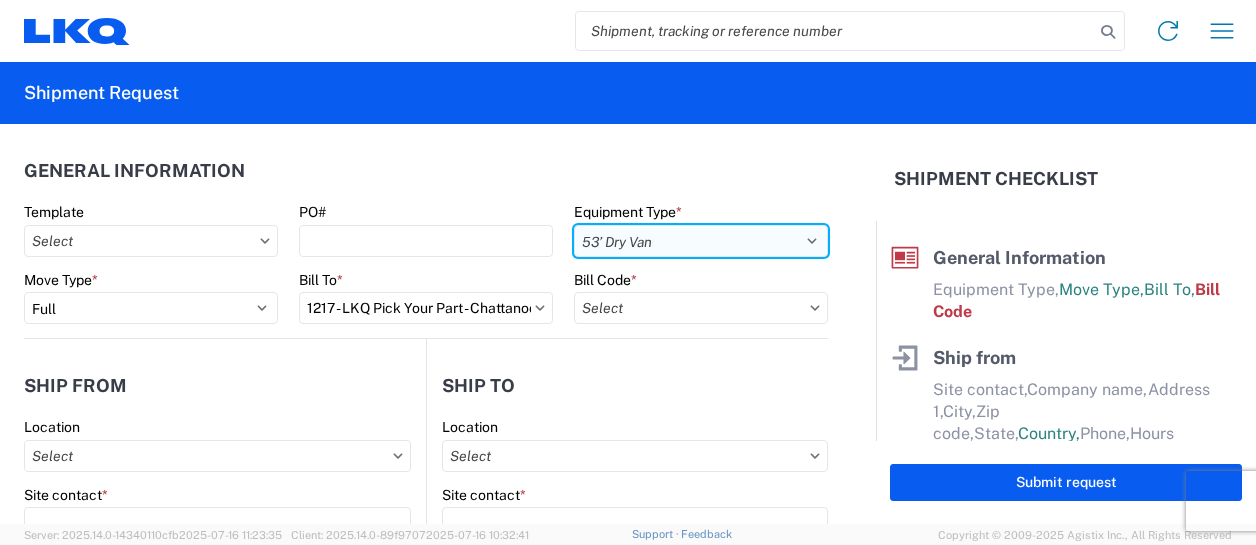 click on "Select 53’ Dry Van Flatbed Dropdeck (van) Lowboy (flatbed) Rail" at bounding box center [701, 241] 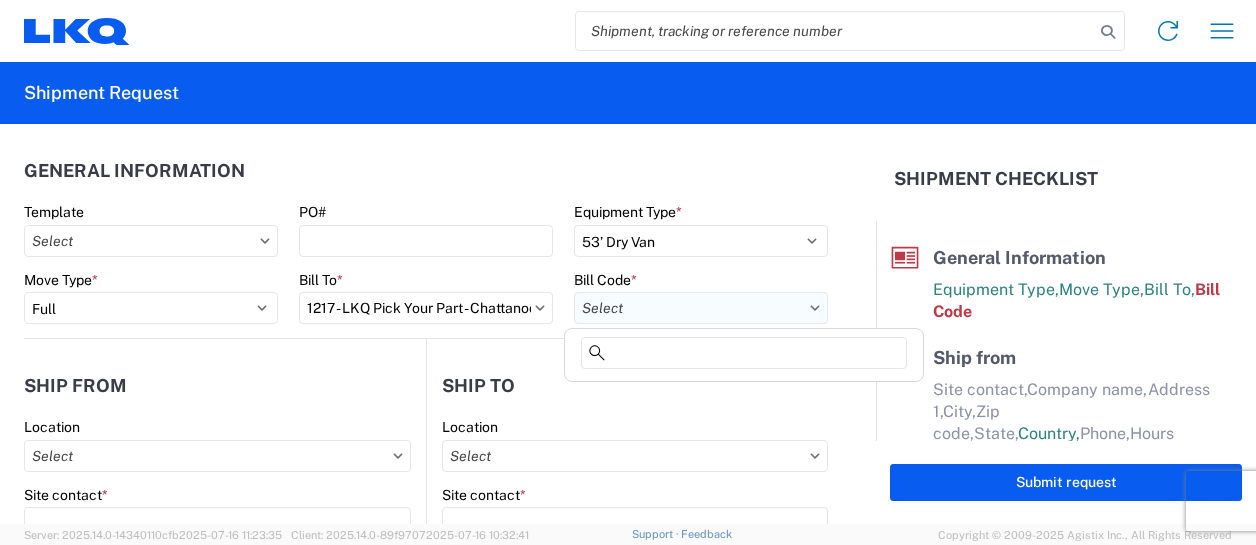 click on "Bill Code  *" at bounding box center [701, 308] 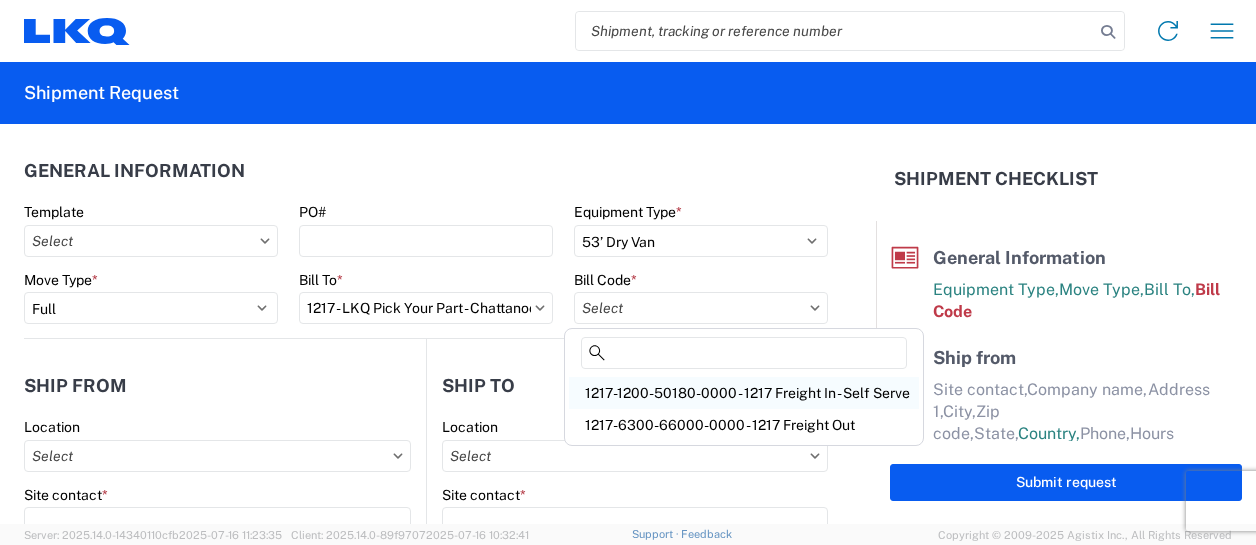 click on "1217-1200-50180-0000 - 1217 Freight In - Self Serve" 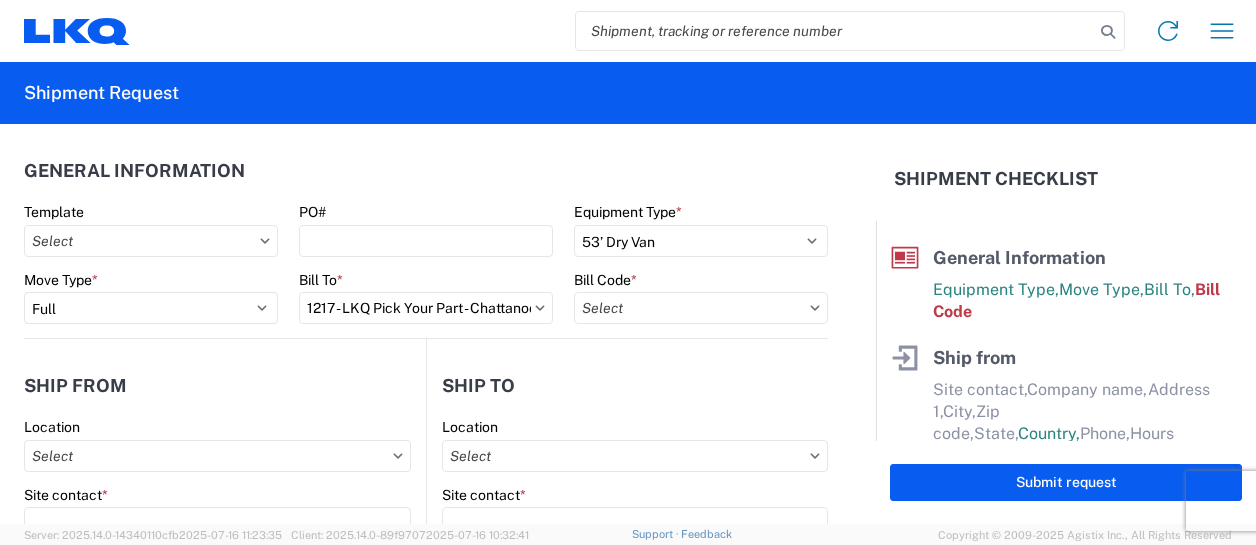 type on "1217-1200-50180-0000 - 1217 Freight In - Self Serve" 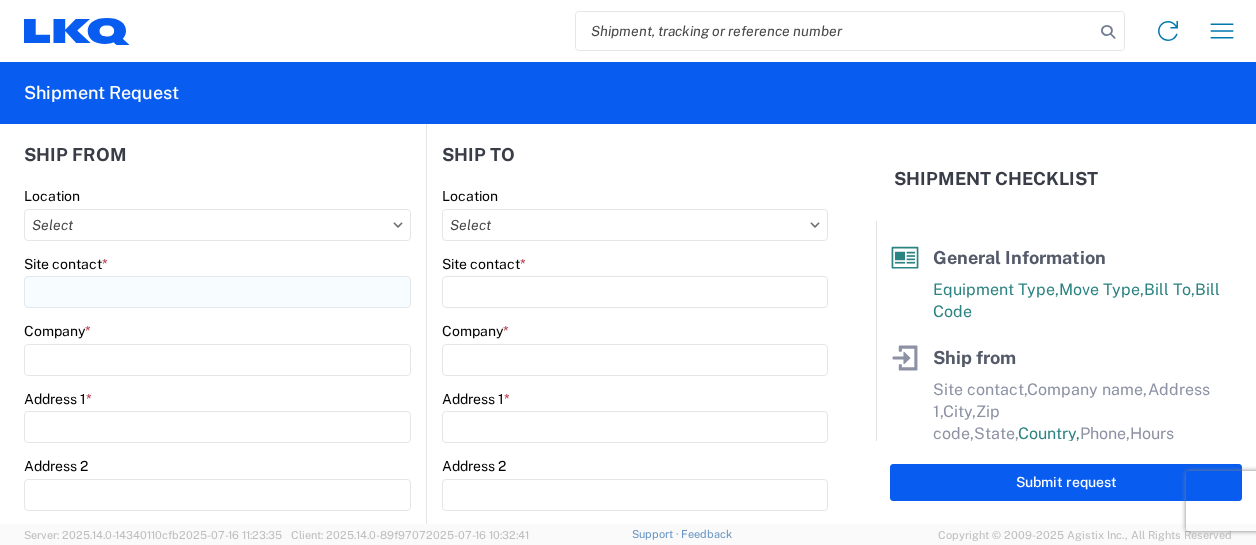 scroll, scrollTop: 200, scrollLeft: 0, axis: vertical 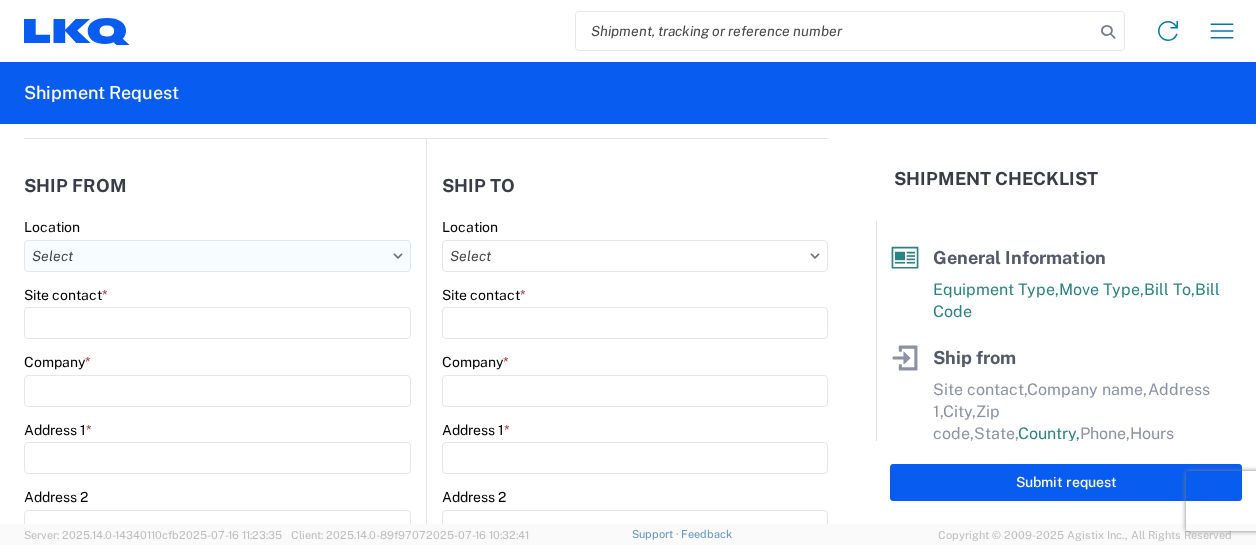 click on "Location" at bounding box center [217, 256] 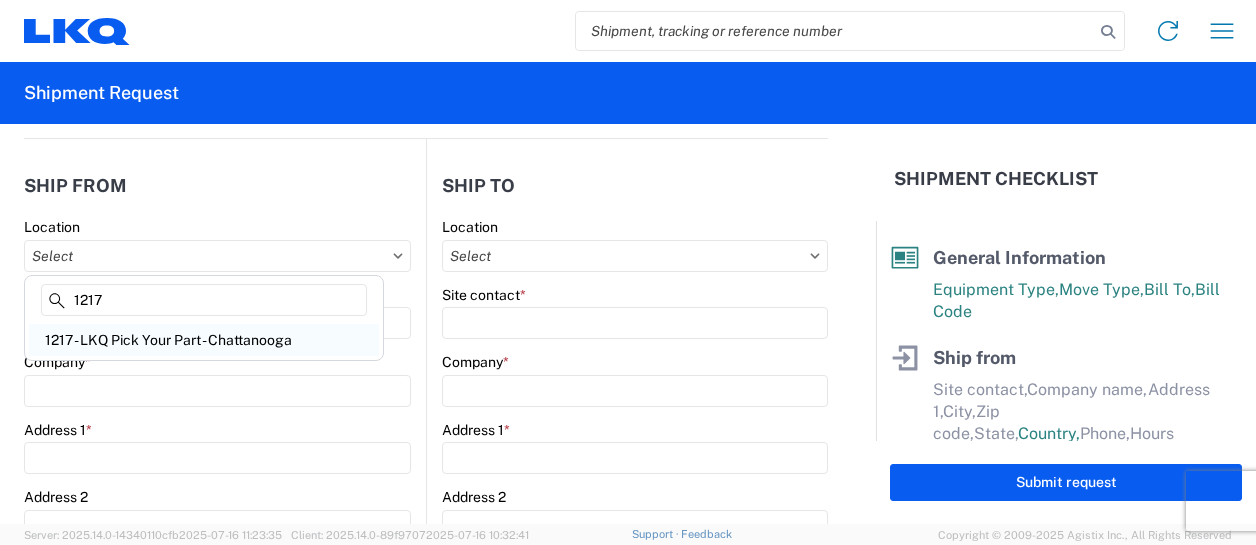 type on "1217" 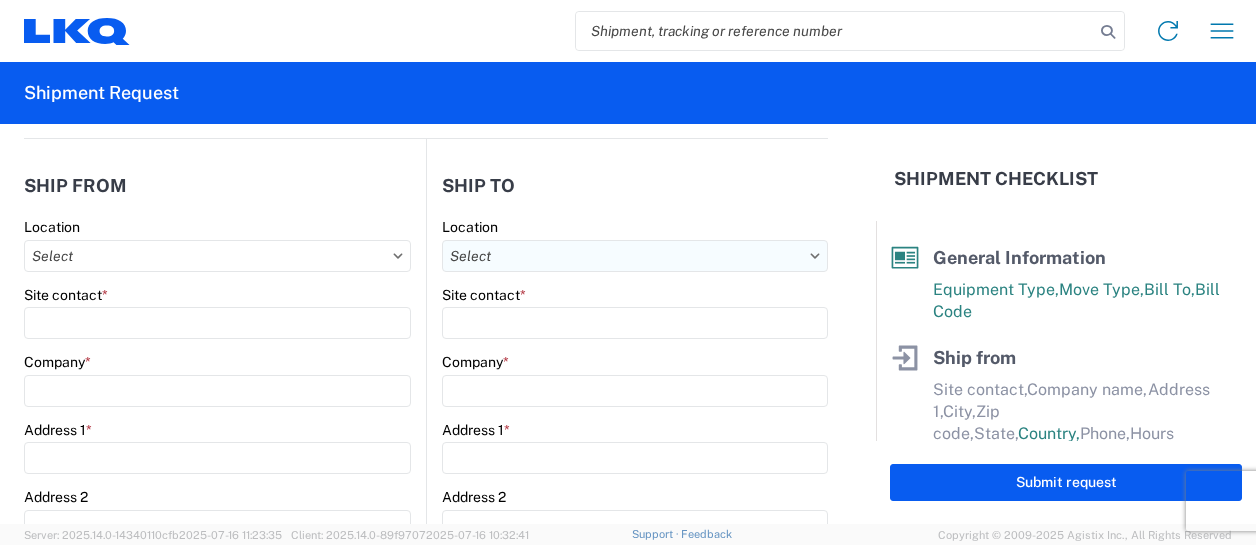 type on "1217 - LKQ Pick Your Part - Chattanooga" 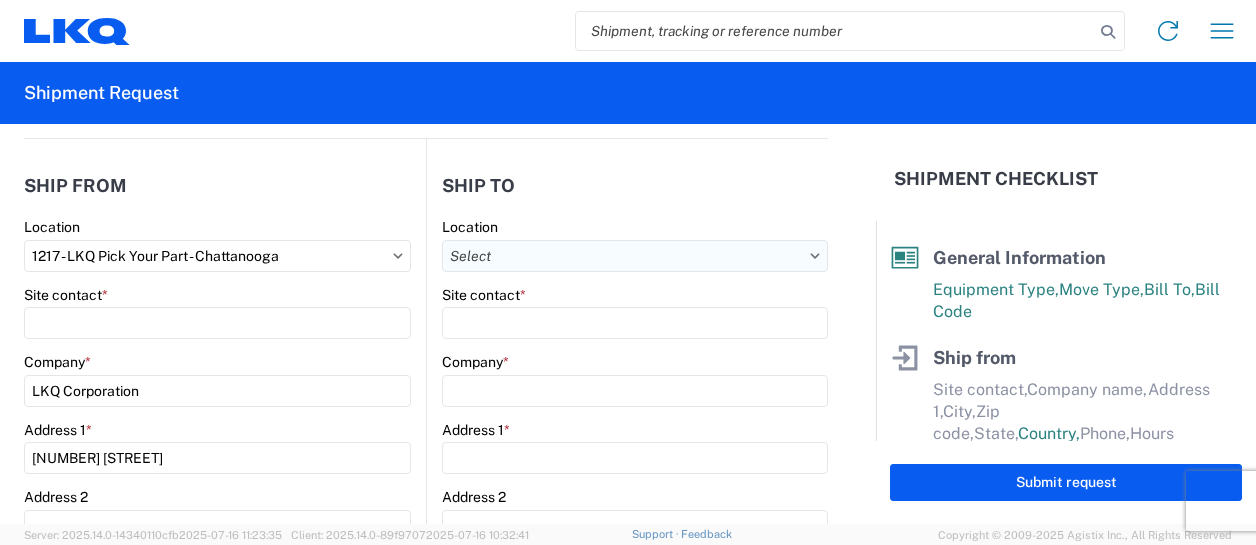 type on "07:00:00" 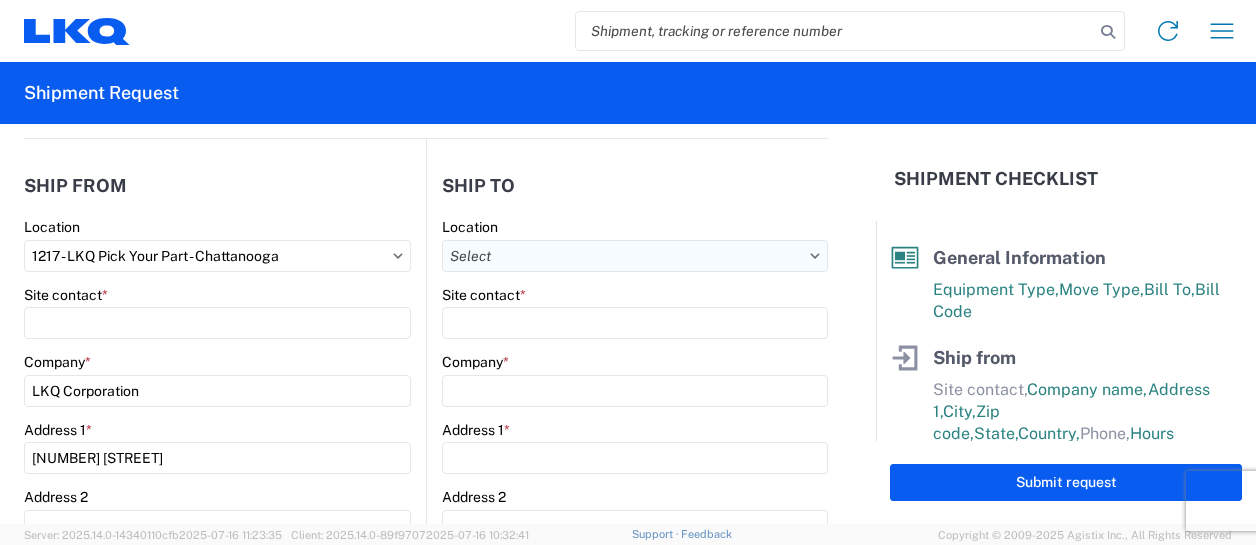 click on "Location" at bounding box center (635, 256) 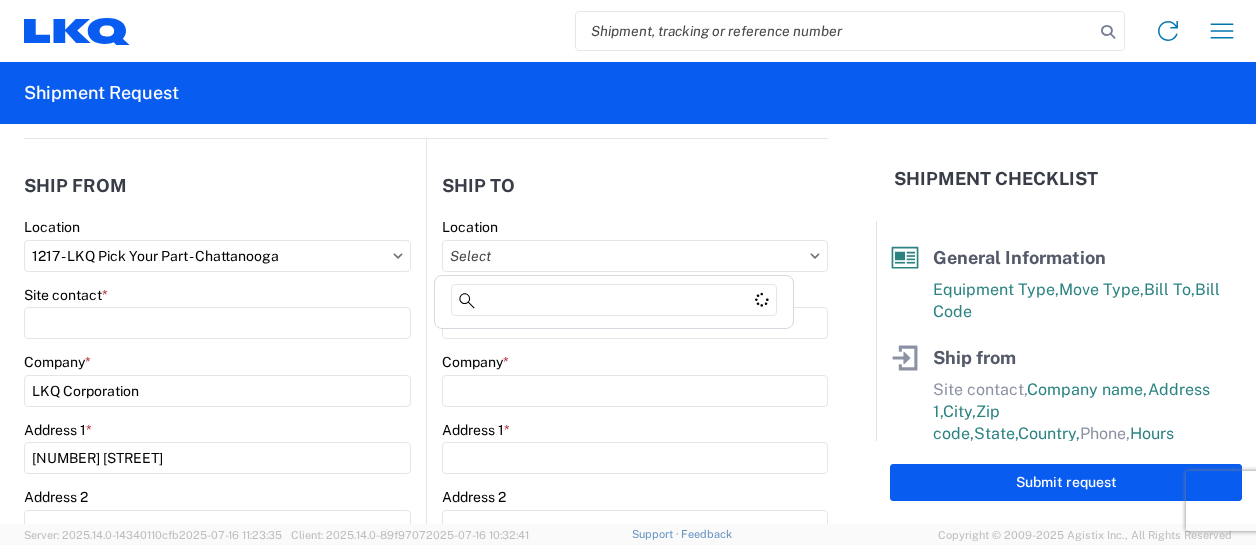 click on "Company  *" 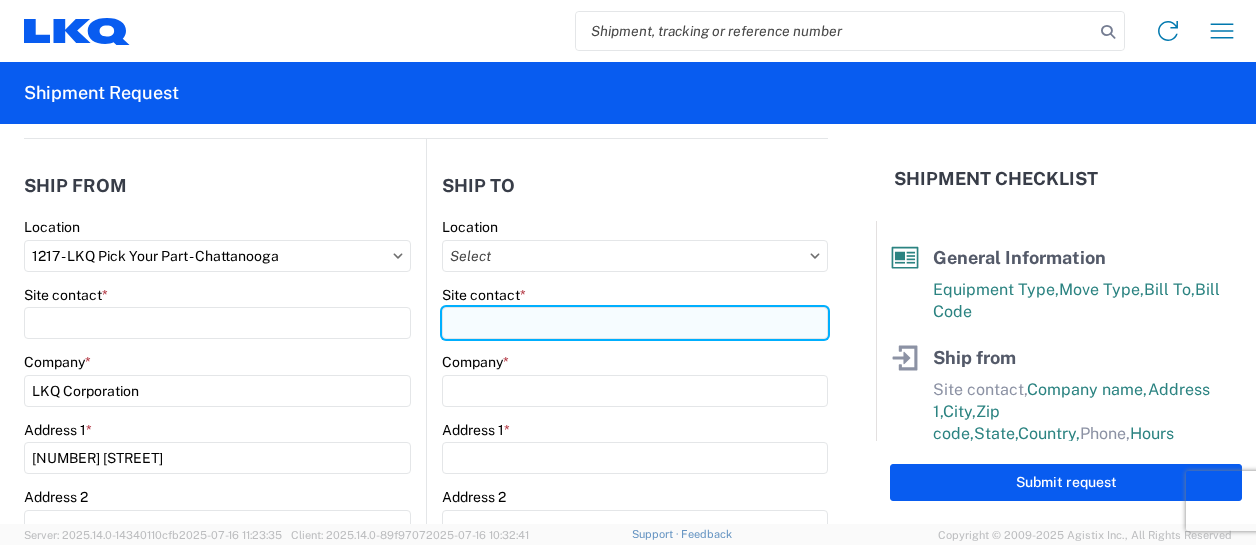 click on "Site contact  *" at bounding box center (635, 323) 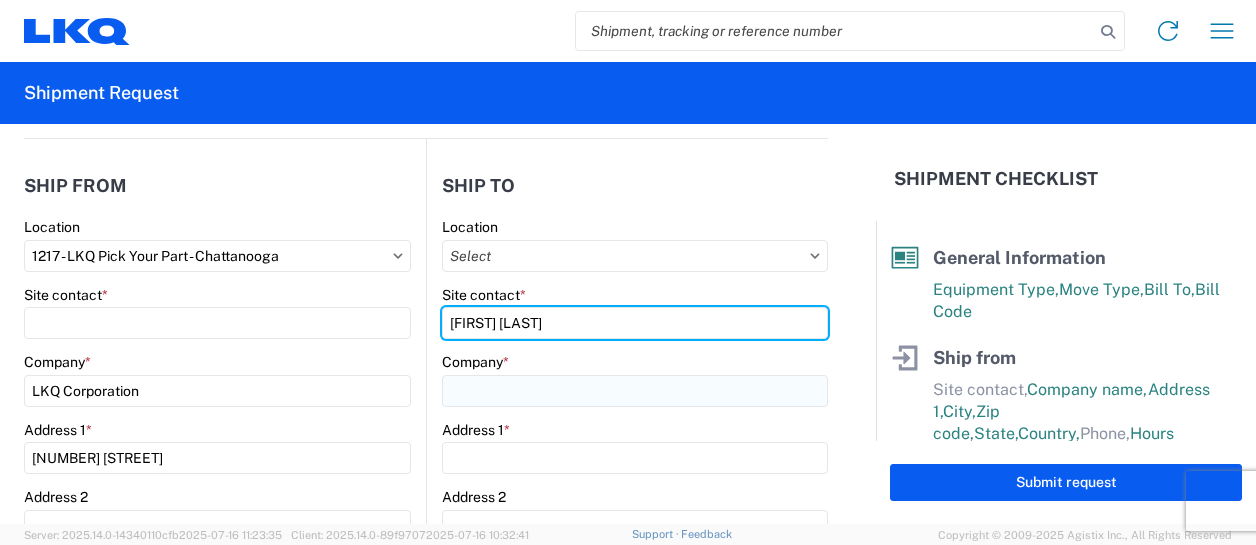 type on "[FIRST] [LAST]" 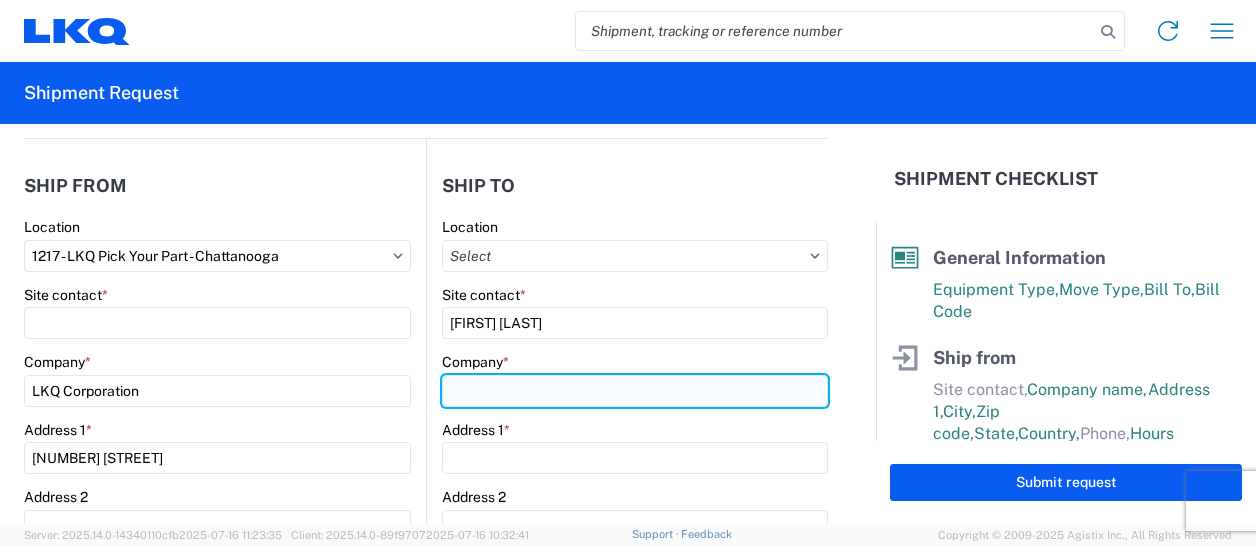 click on "Company  *" at bounding box center [635, 391] 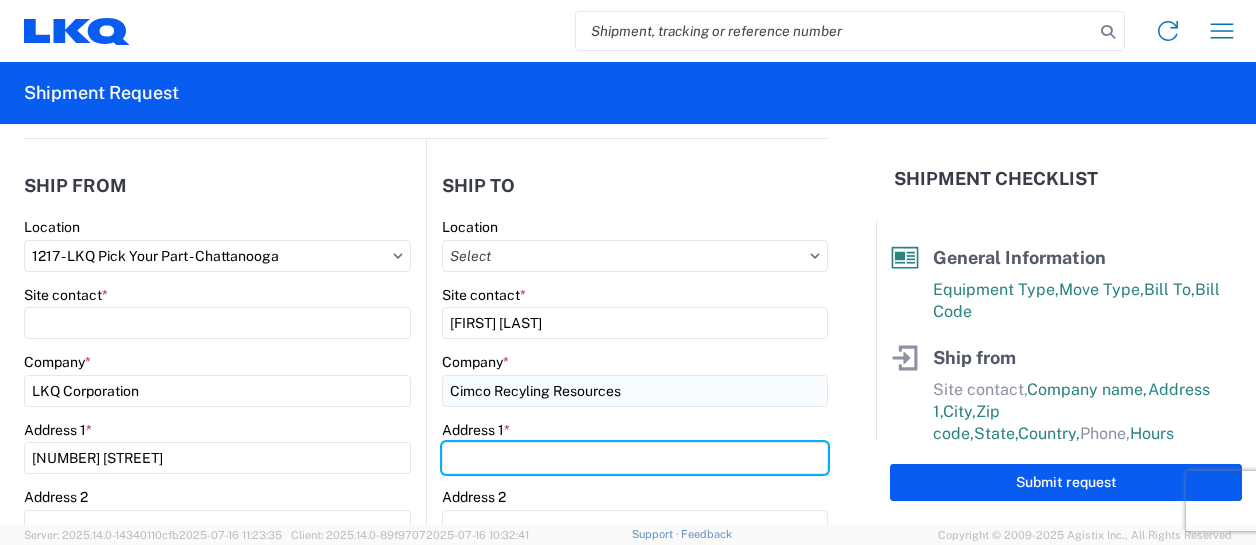type on "[NUMBER] [STREET] [CITY], [STATE] [ZIP]" 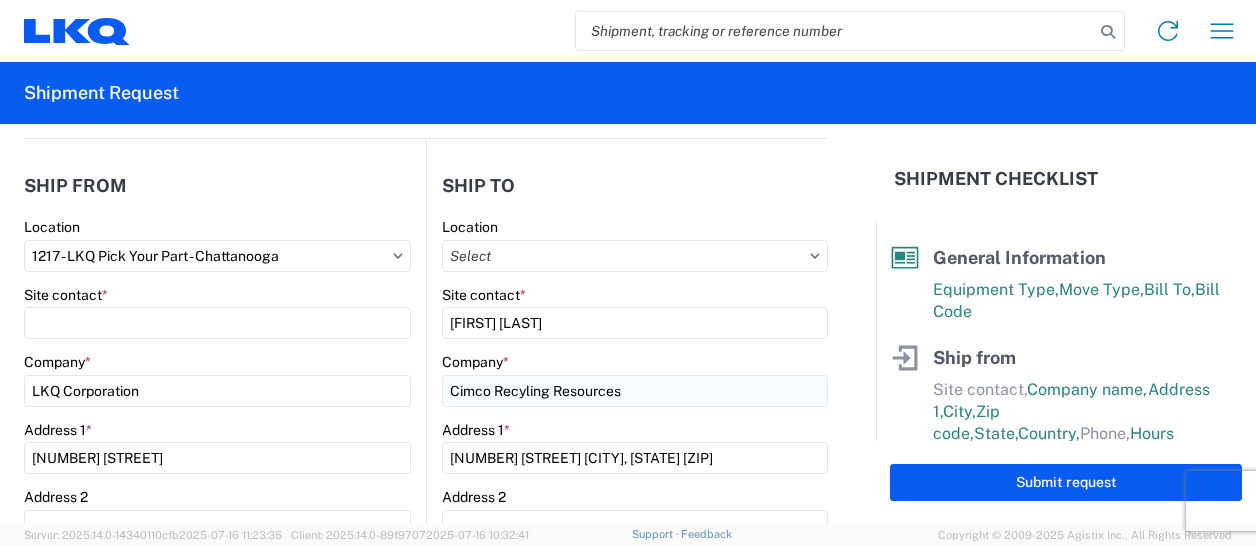 type on "[CITY]" 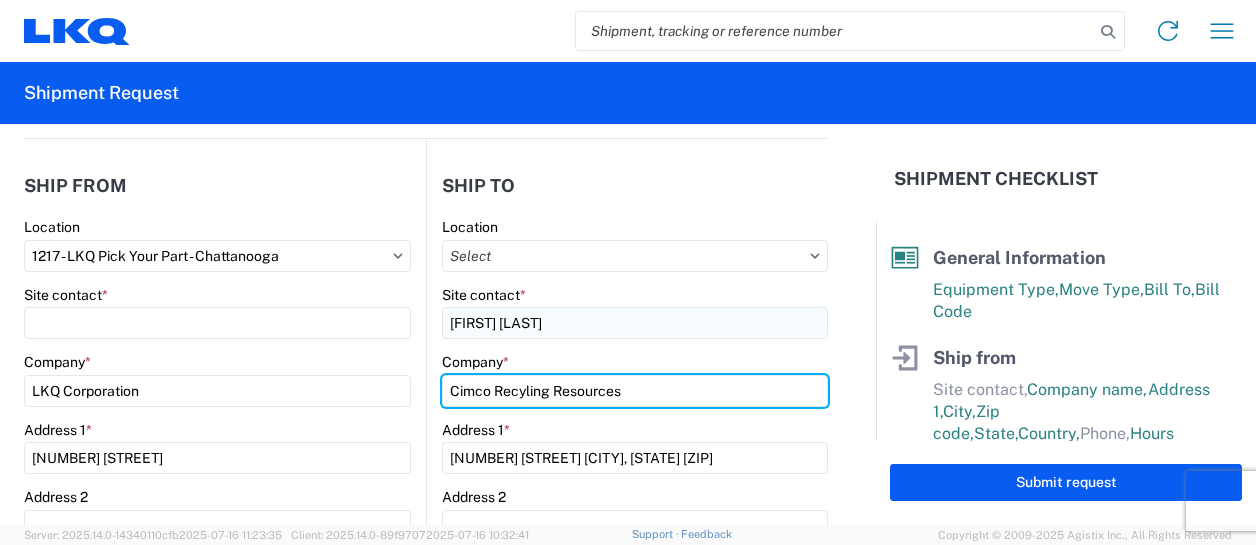type on "LKQ Corporation" 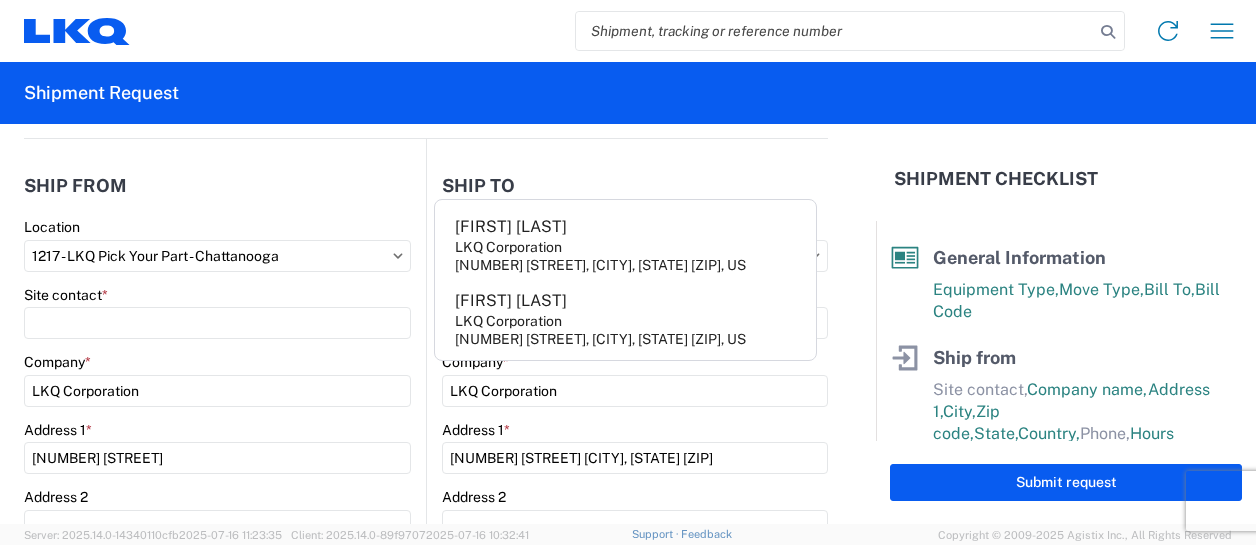click on "Bill To  * 1217 - LKQ Pick Your Part - [CITY]  Bill Code  * 1217-1200-50180-0000 - 1217 Freight In - Self Serve  Ship from  1217  Location  1217 - LKQ Pick Your Part - [CITY]  Site contact  *  Company  * LKQ Corporation  Address 1  * [NUMBER] [STREET]  Address 2   City  * [CITY]  Zip  *
[ZIP]  State  * Select Alabama Alaska Arizona Arkansas Armed Forces Americas Armed Forces Europe Armed Forces Pacific California Colorado Connecticut Delaware District of Columbia Florida Georgia Hawaii Idaho Illinois Indiana Iowa Kansas Kentucky Louisiana Maine Maryland Massachusetts Michigan Minnesota Mississippi Missouri Montana Nebraska Nevada New Hampshire New Jersey New Mexico New York North Carolina North Dakota Ohio Oklahoma Oregon Palau Pennsylvania Puerto Rico Rhode Island South Carolina South Dakota Tennessee Texas Utah Vermont Virginia" 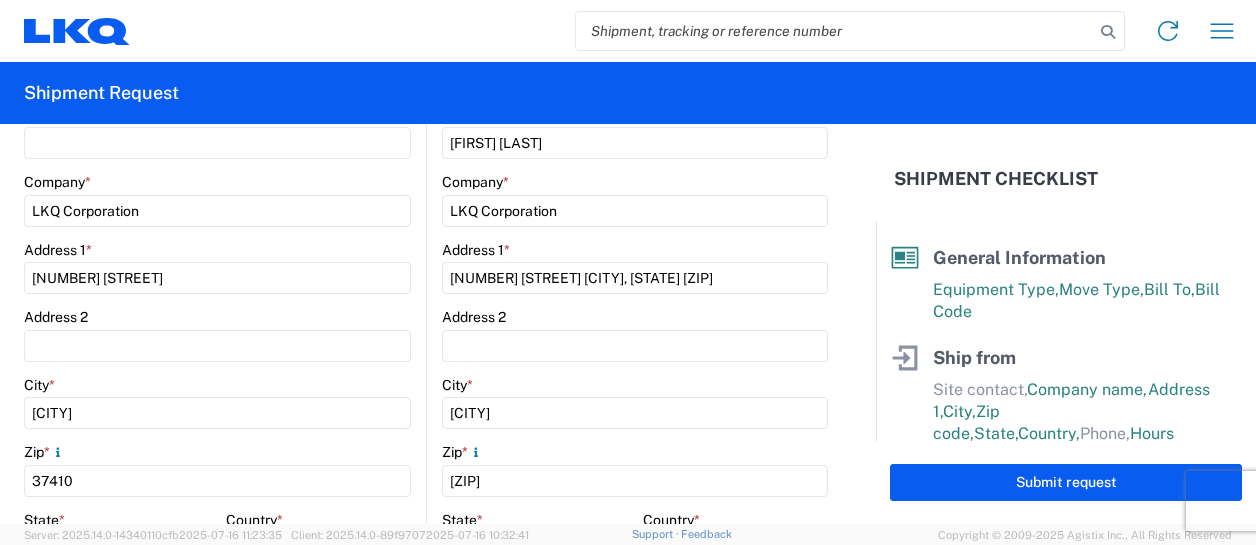 scroll, scrollTop: 400, scrollLeft: 0, axis: vertical 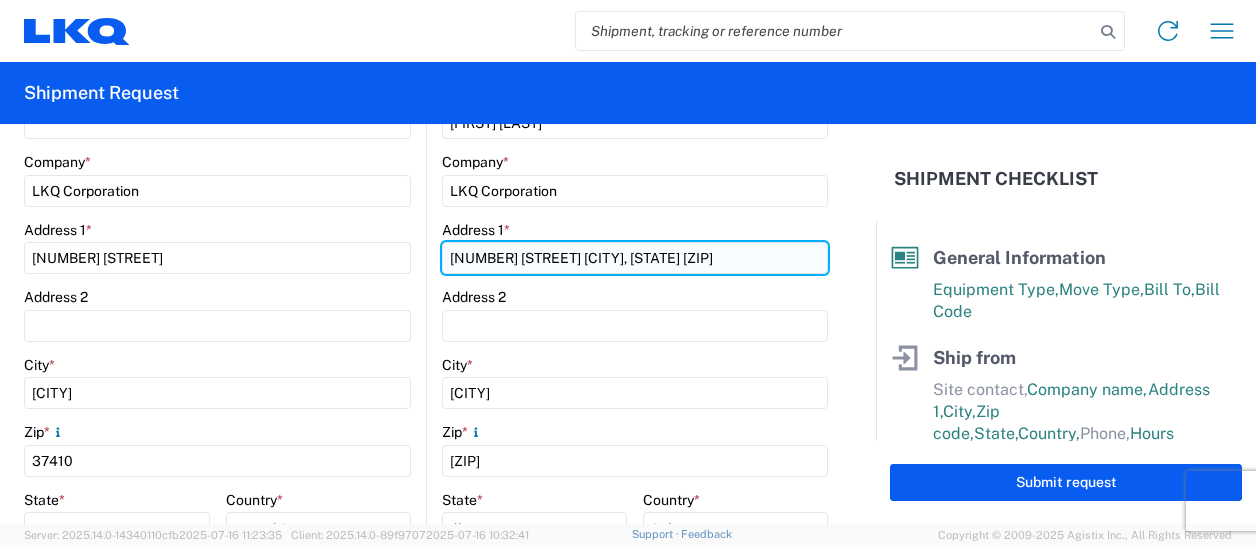 drag, startPoint x: 734, startPoint y: 254, endPoint x: 563, endPoint y: 248, distance: 171.10522 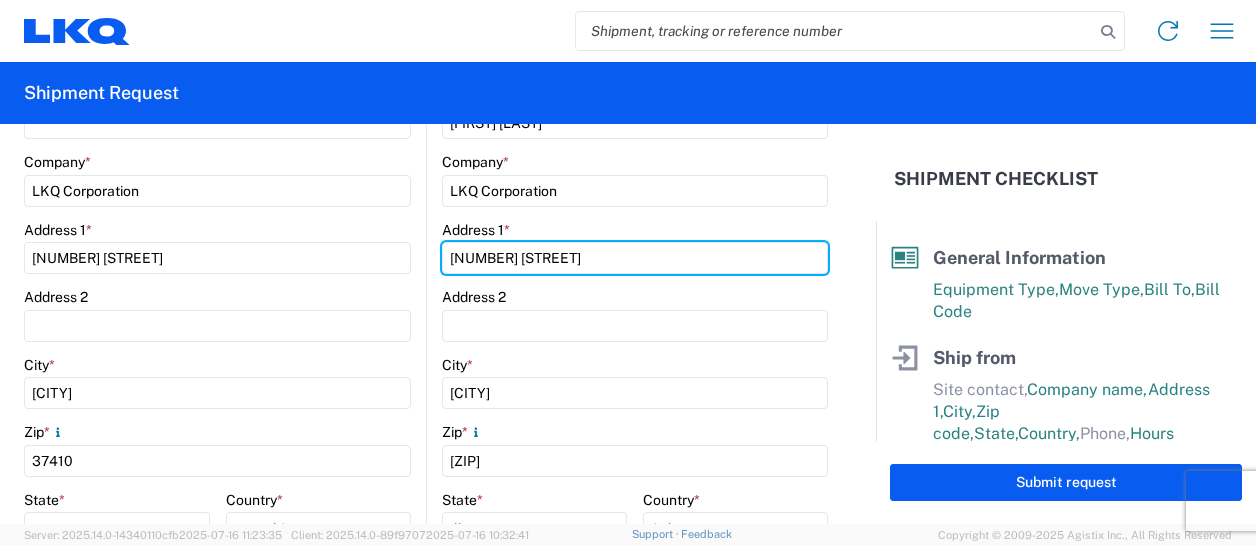 type on "[NUMBER] [STREET]" 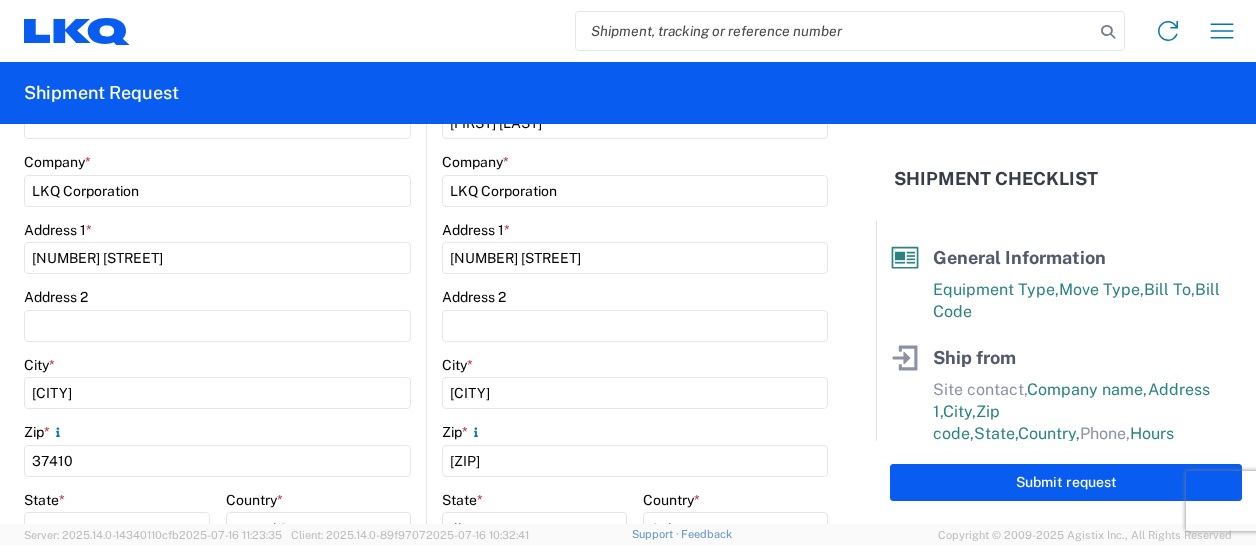 click on "Location   Site contact  * [FIRST] [LAST]  Company  * LKQ Corporation  Address 1  * [NUMBER] [STREET]  Address 2   City  * [CITY]  Zip  *
[ZIP]  State  * Select Alabama Alaska Arizona Arkansas Armed Forces Americas Armed Forces Europe Armed Forces Pacific California Colorado Connecticut Delaware District of Columbia Florida Georgia Hawaii Idaho Illinois Indiana Iowa Kansas Kentucky Louisiana Maine Maryland Massachusetts Michigan Minnesota Mississippi Missouri Montana Nebraska Nevada New Hampshire New Jersey New Mexico New York North Carolina North Dakota Ohio Oklahoma Oregon Palau Pennsylvania Puerto Rico Rhode Island South Carolina South Dakota Tennessee Texas Utah Vermont Virginia Washington West Virginia Wisconsin Wyoming  Country  * Select Afghanistan Åland Islands Albania Algeria American Samoa Andorra Angola Anguilla Antarctica Antigua & Barbuda Argentina Armenia Aruba Australia Austria Azerbaijan Bahamas Bahrain Bangladesh Barbados Belarus Belgium Belize Benin Bermuda Bhutan Bolivia Botswana *" 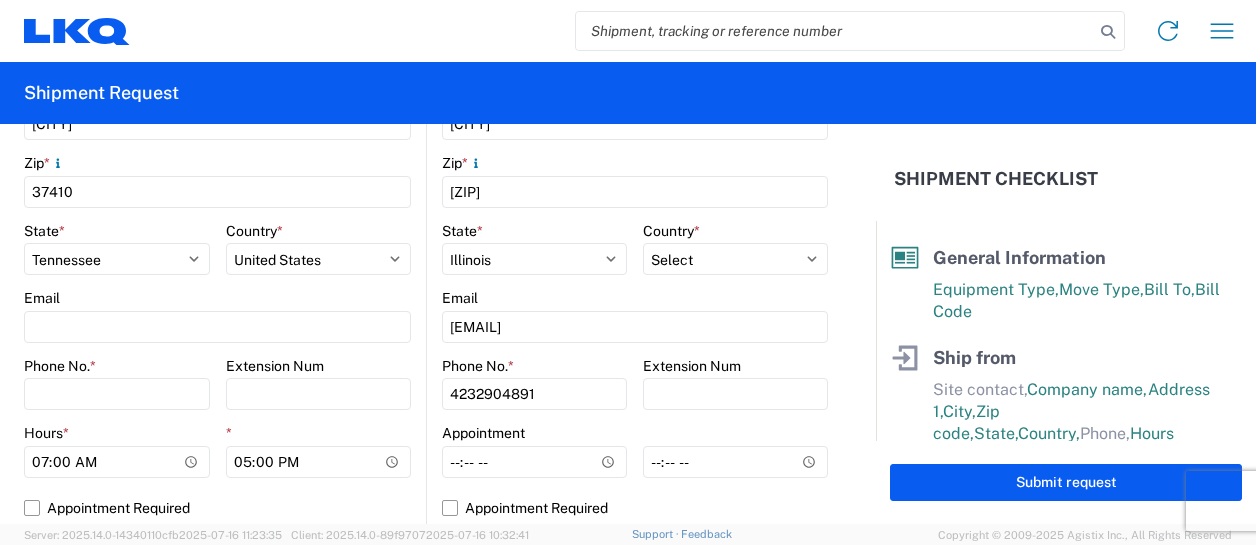 scroll, scrollTop: 700, scrollLeft: 0, axis: vertical 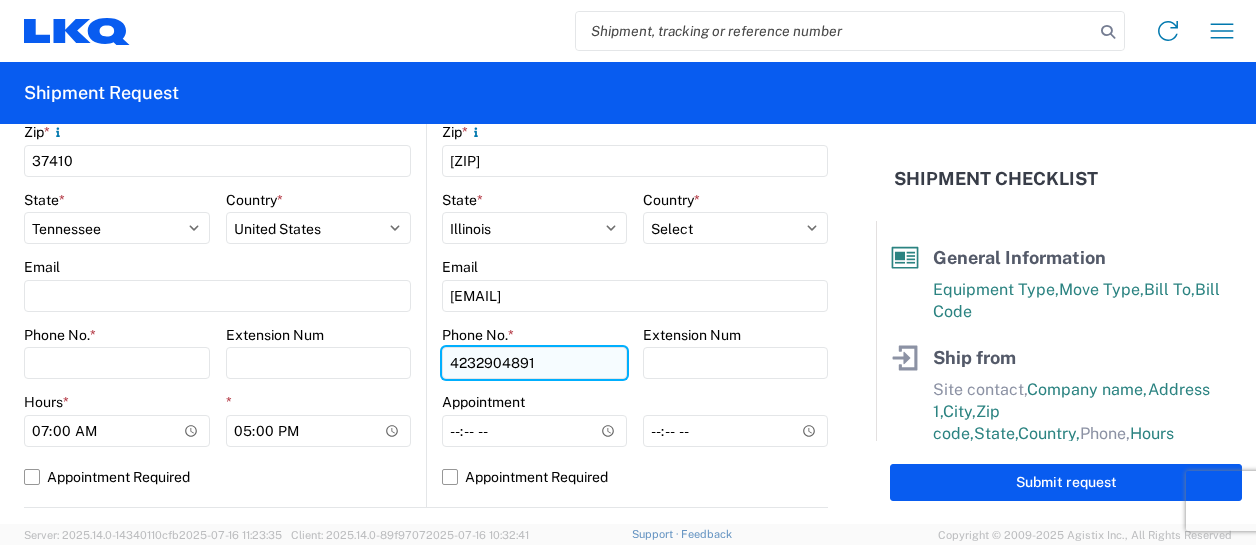 click on "4232904891" at bounding box center (534, 363) 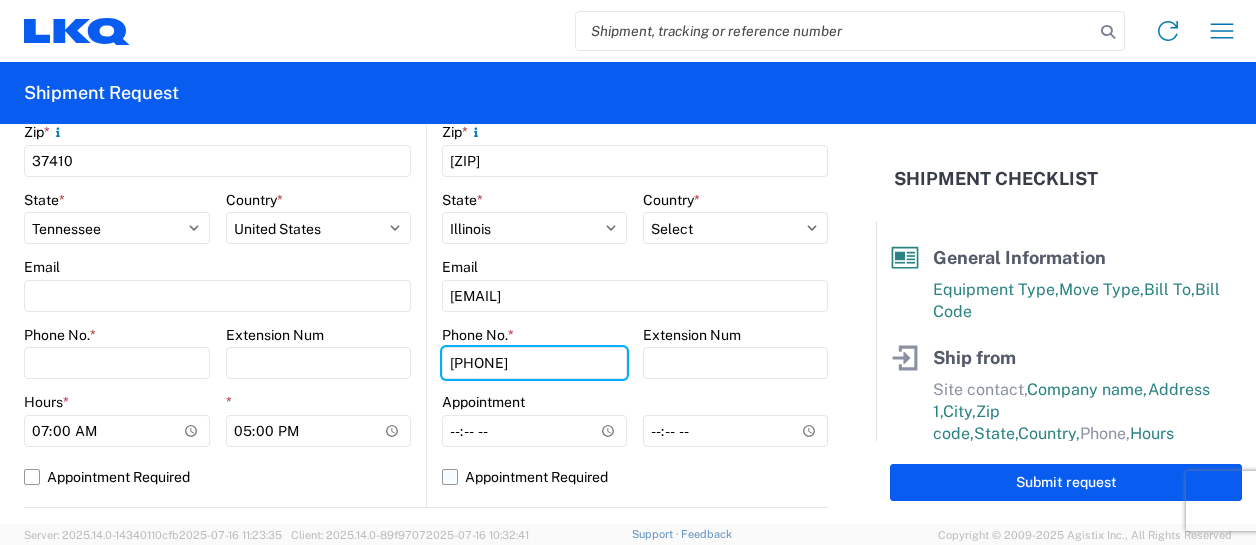 type on "[PHONE]" 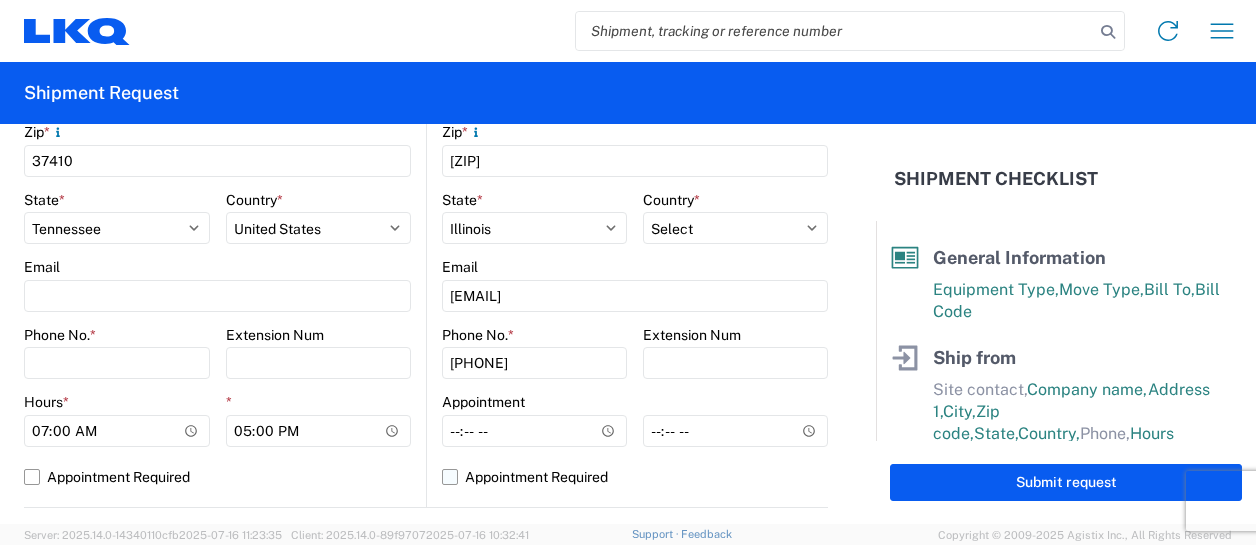 click on "Appointment Required" 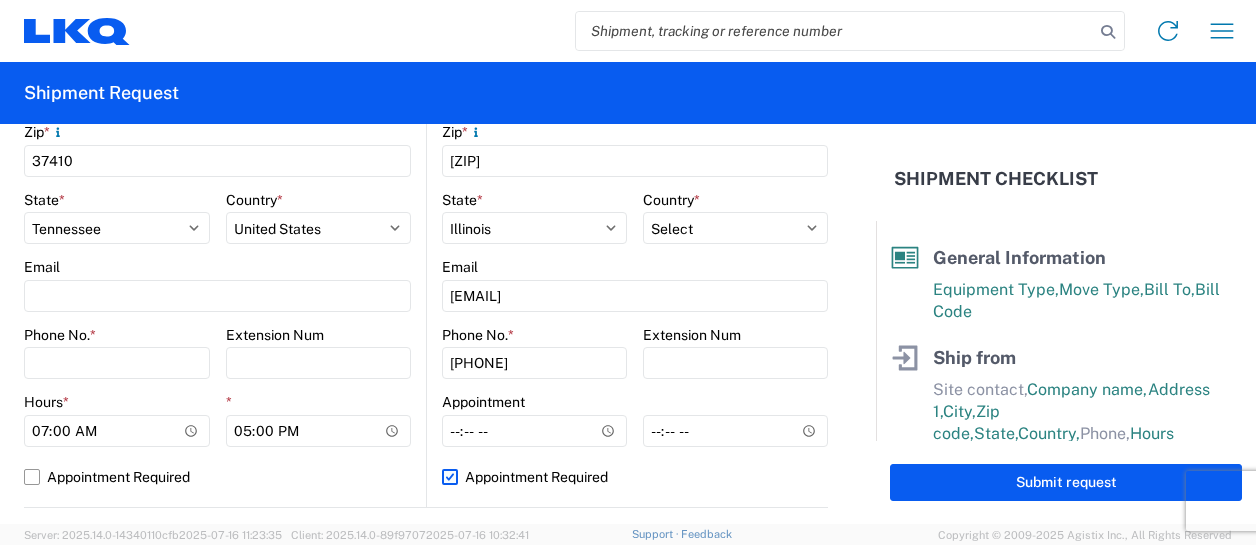 select on "US" 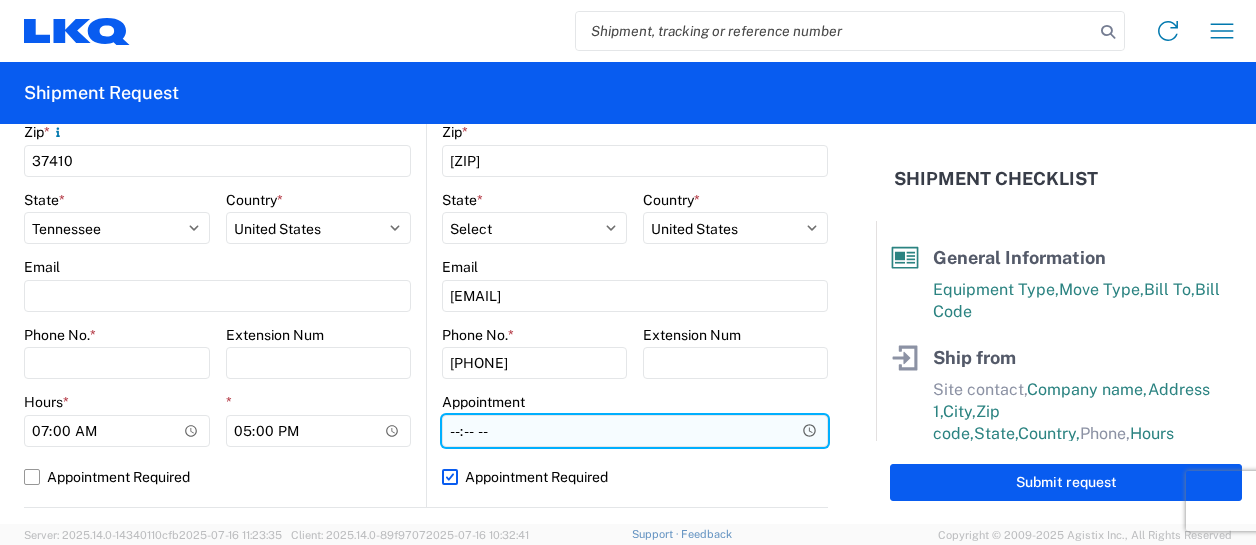 click on "Hours  *" at bounding box center [635, 431] 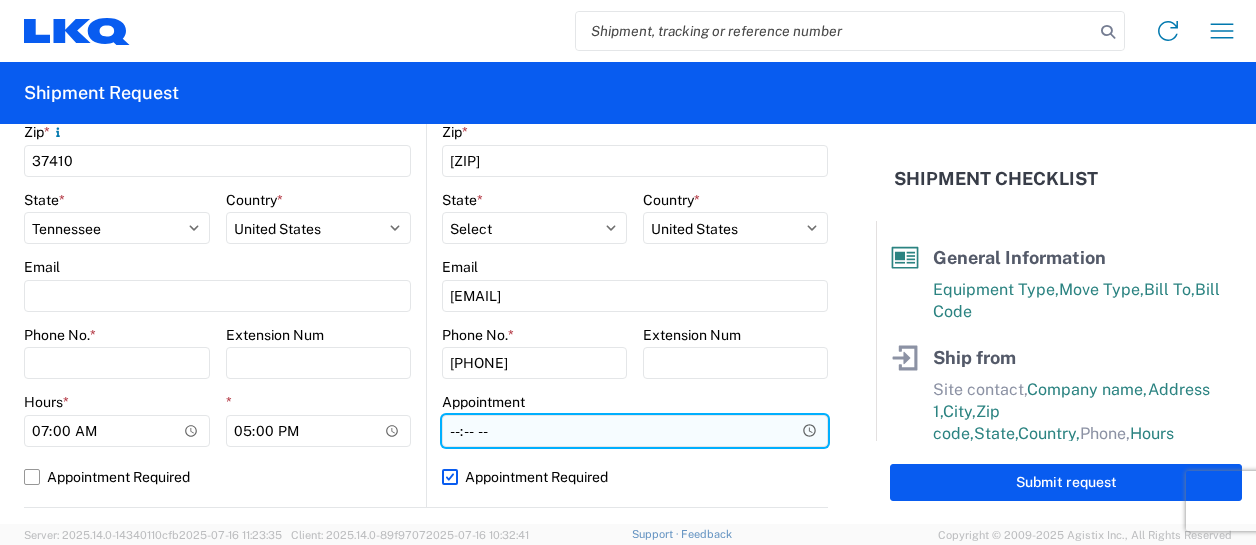 type on "06:00" 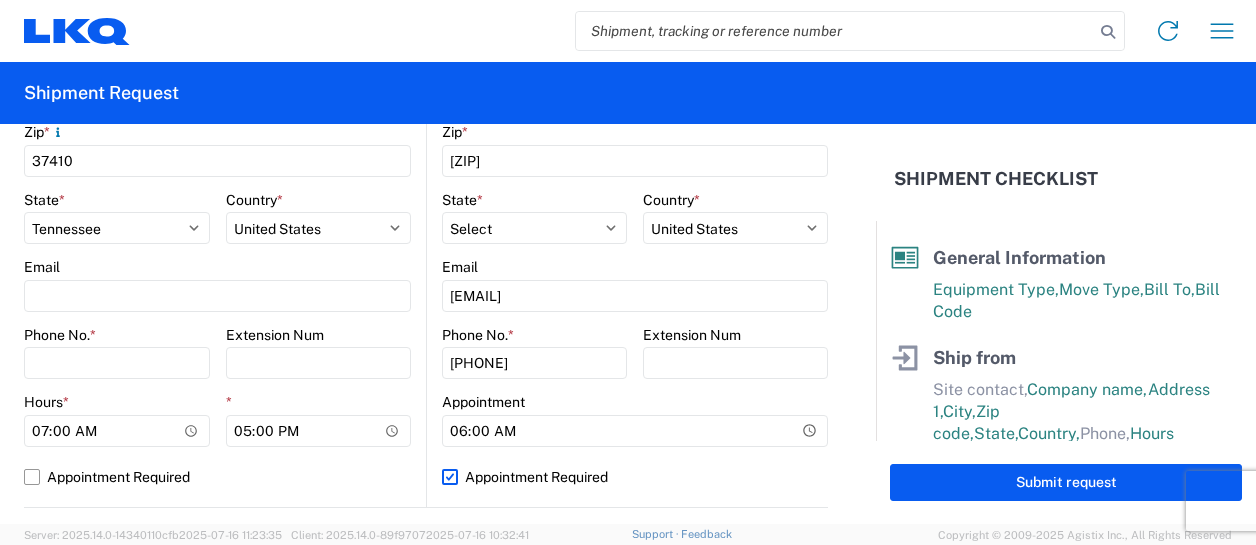 click on "Bill To  * 1217 - LKQ Pick Your Part - [CITY]  Bill Code  * 1217-1200-50180-0000 - 1217 Freight In - Self Serve  Ship from  1217  Location  1217 - LKQ Pick Your Part - [CITY]  Site contact  *  Company  * LKQ Corporation  Address 1  * [NUMBER] [STREET]  Address 2   City  * [CITY]  Zip  *
[ZIP]  State  * Select Alabama Alaska Arizona Arkansas Armed Forces Americas Armed Forces Europe Armed Forces Pacific California Colorado Connecticut Delaware District of Columbia Florida Georgia Hawaii Idaho Illinois Indiana Iowa Kansas Kentucky Louisiana Maine Maryland Massachusetts Michigan Minnesota Mississippi Missouri Montana Nebraska Nevada New Hampshire New Jersey New Mexico New York North Carolina North Dakota Ohio Oklahoma Oregon Palau Pennsylvania Puerto Rico Rhode Island South Carolina South Dakota Tennessee Texas Utah Vermont Virginia" 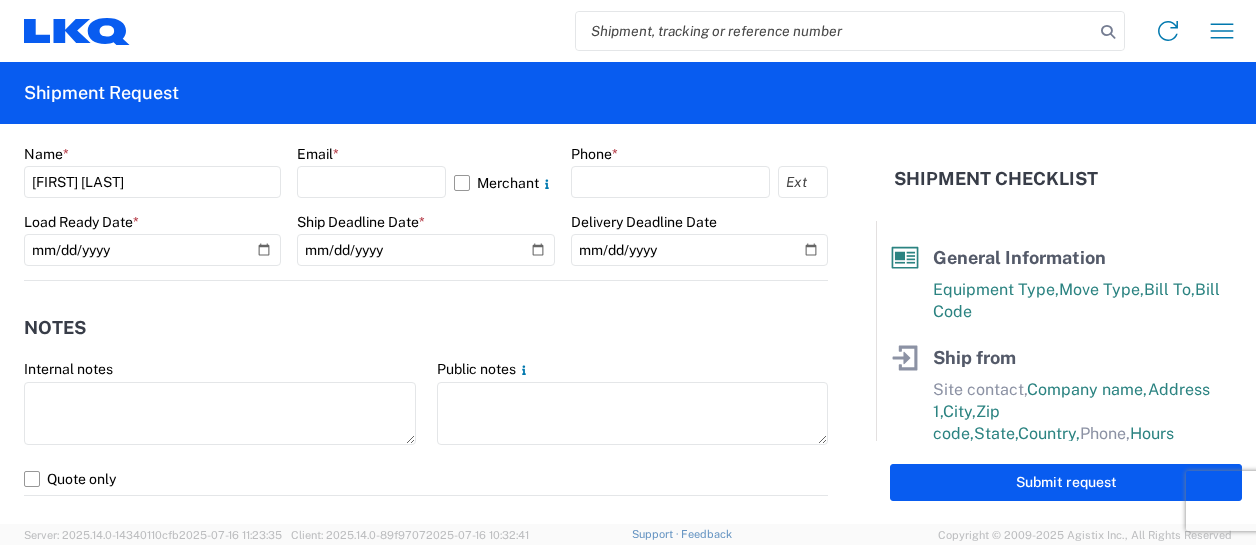 scroll, scrollTop: 1100, scrollLeft: 0, axis: vertical 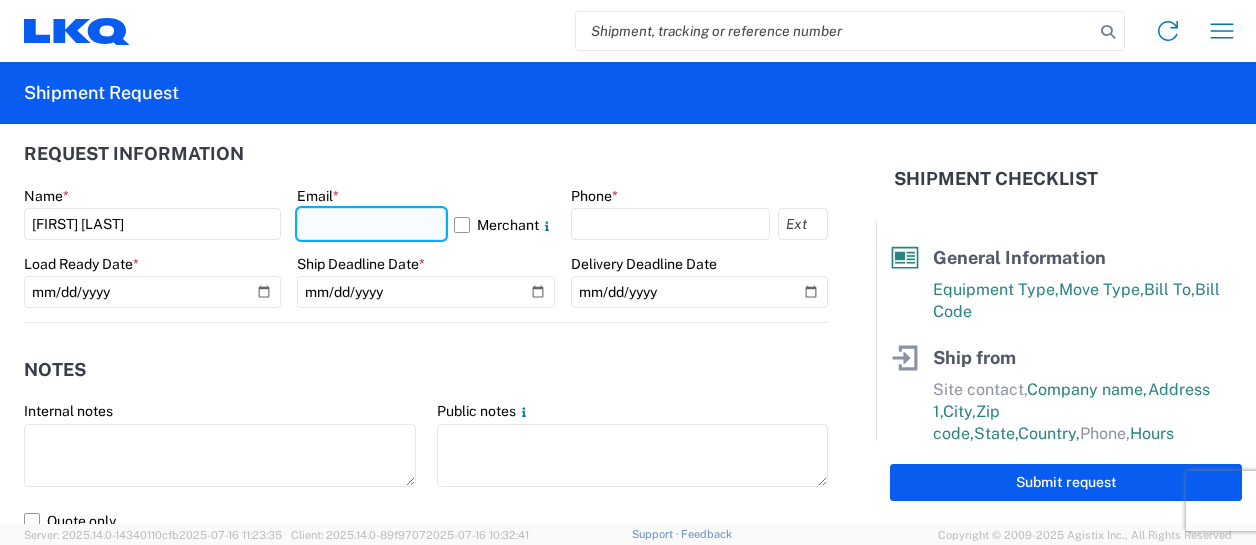 drag, startPoint x: 332, startPoint y: 217, endPoint x: 334, endPoint y: 227, distance: 10.198039 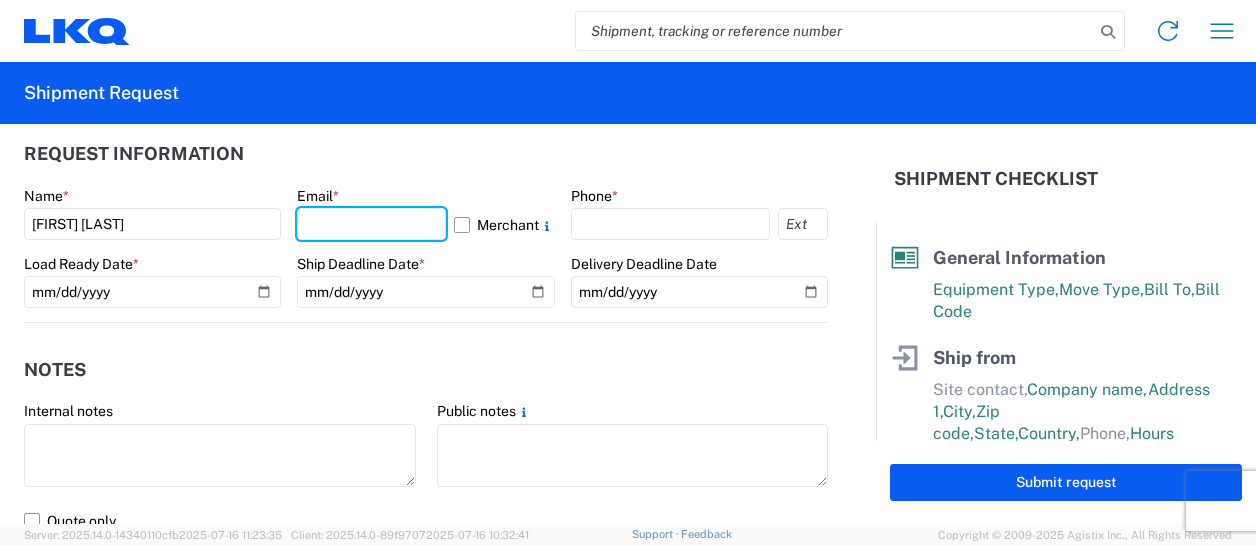 type on "[EMAIL]" 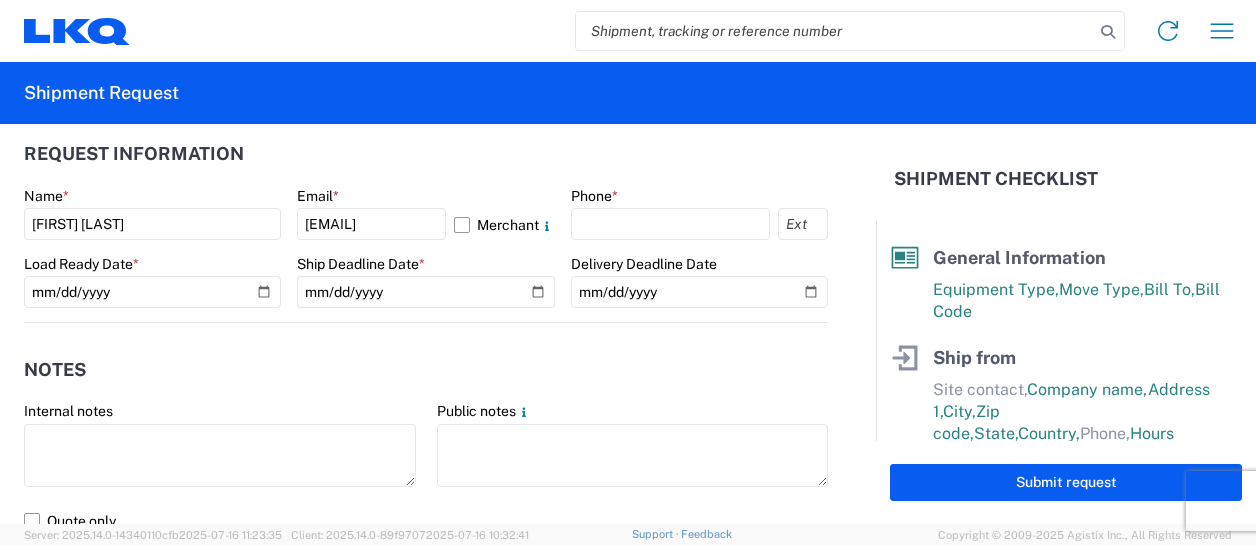 type on "[EMAIL]" 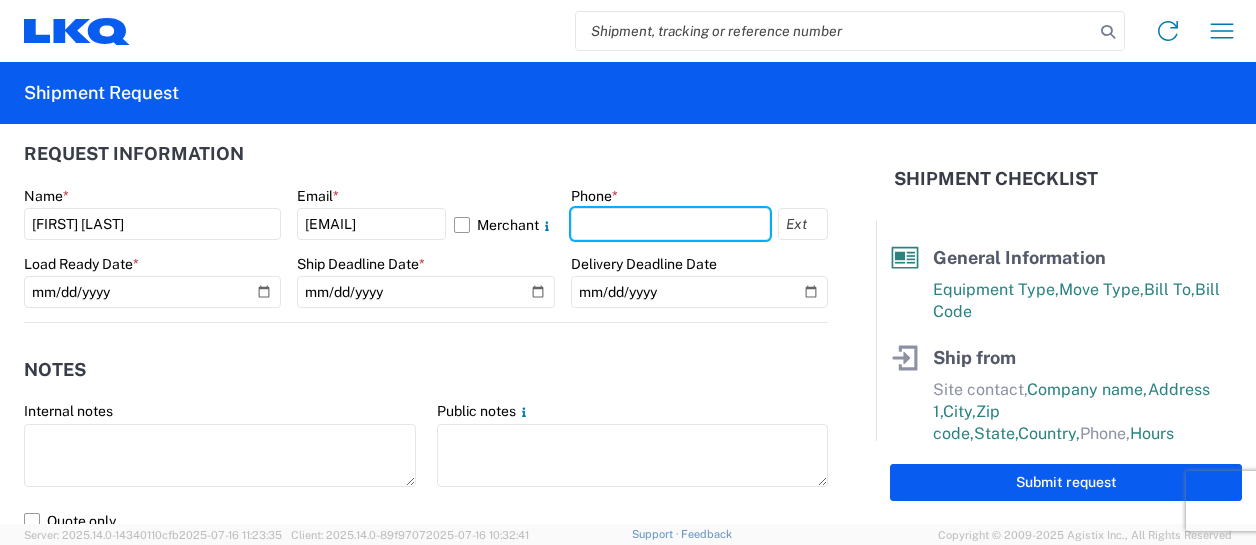 type on "4232904891" 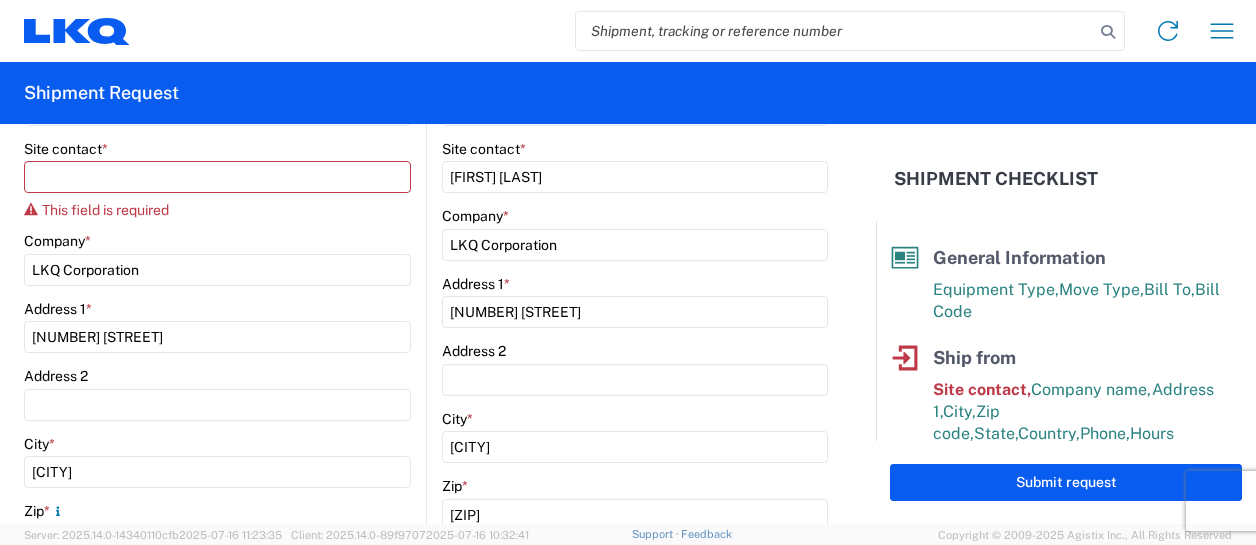 scroll, scrollTop: 324, scrollLeft: 0, axis: vertical 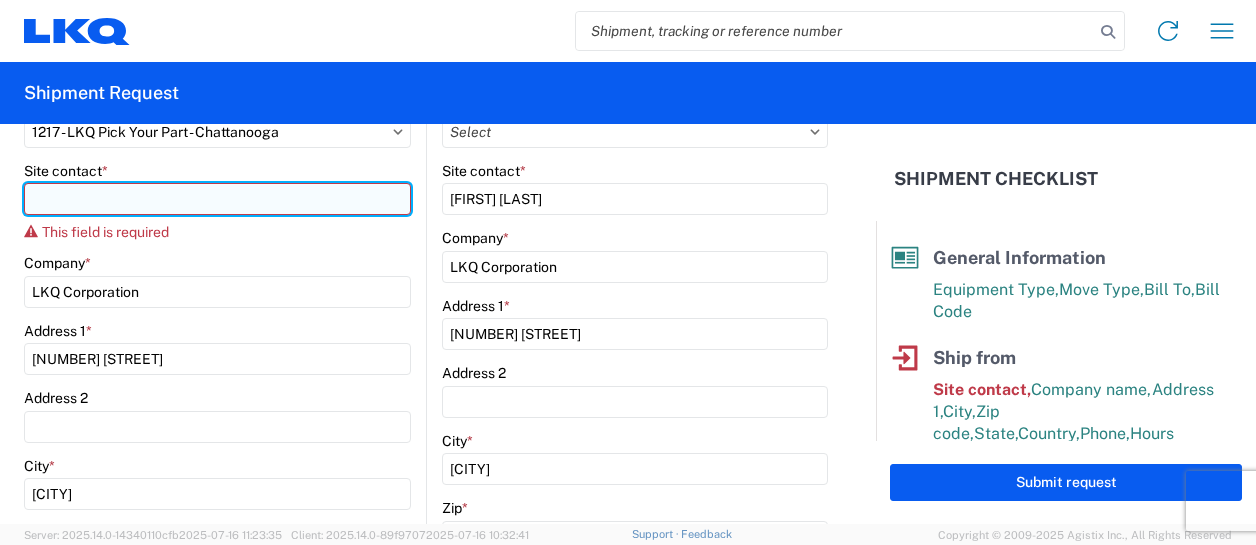 click on "Site contact  *" at bounding box center (217, 199) 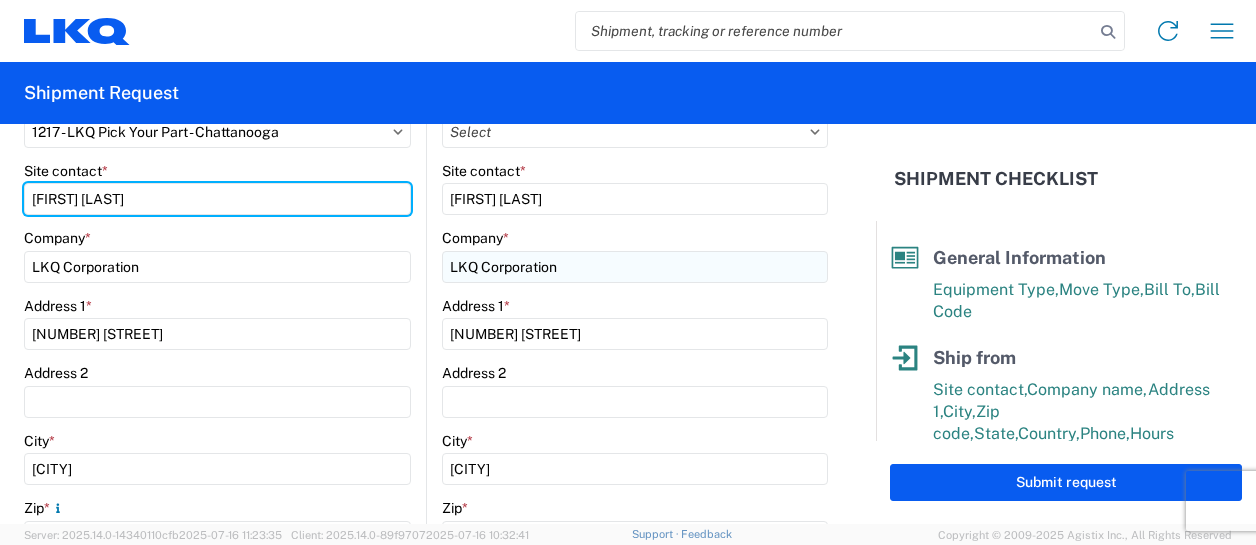 type on "[FIRST] [LAST]" 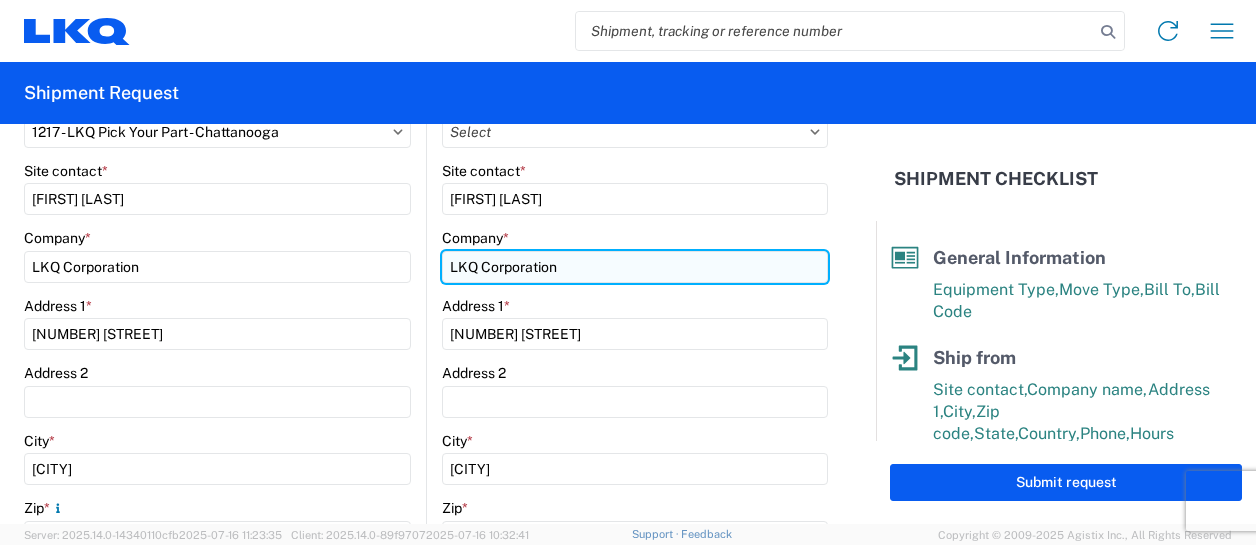 click on "LKQ Corporation" at bounding box center (635, 267) 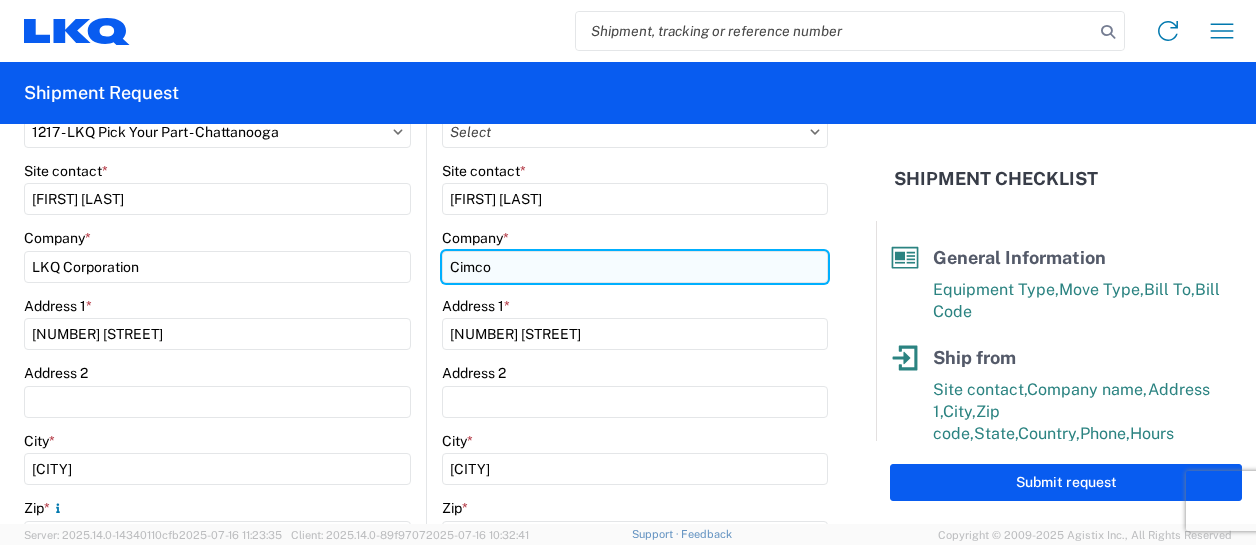 type on "Cimco Recyling Resources" 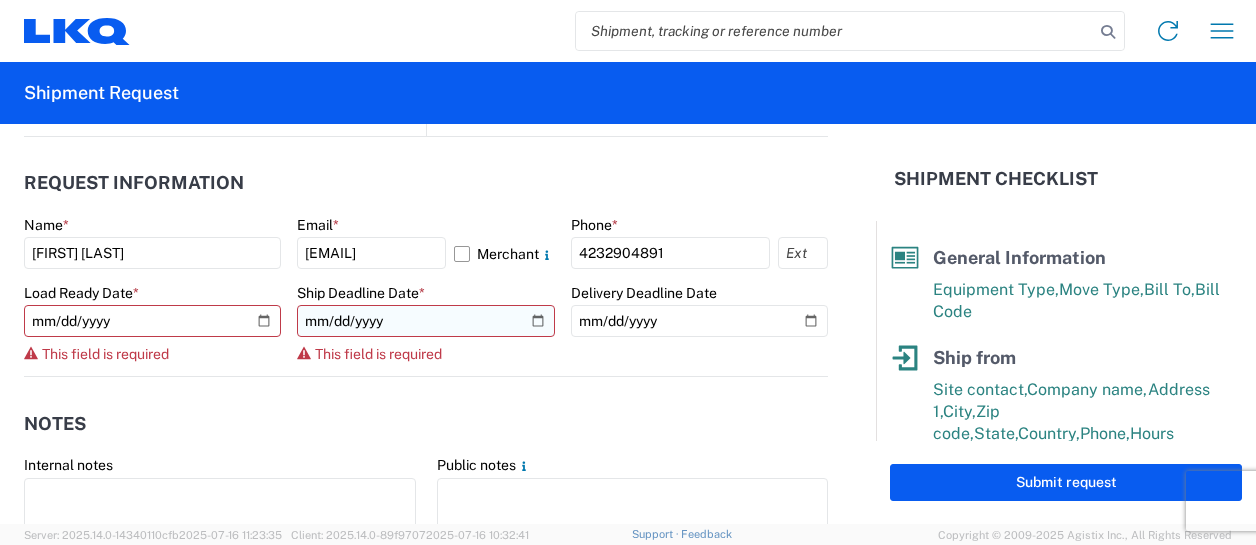 scroll, scrollTop: 1100, scrollLeft: 0, axis: vertical 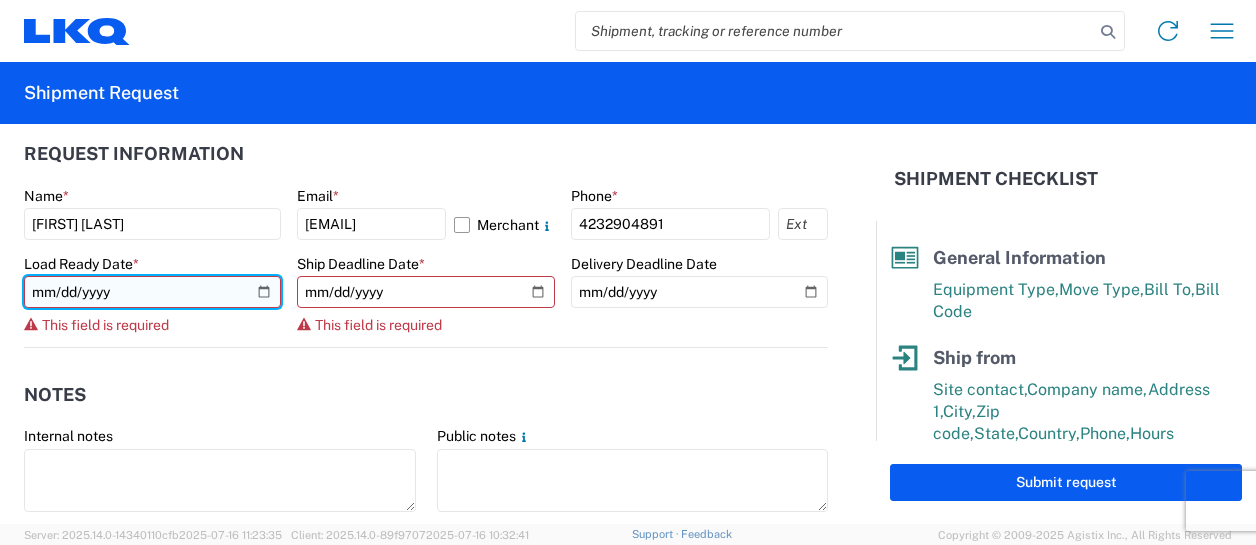 click 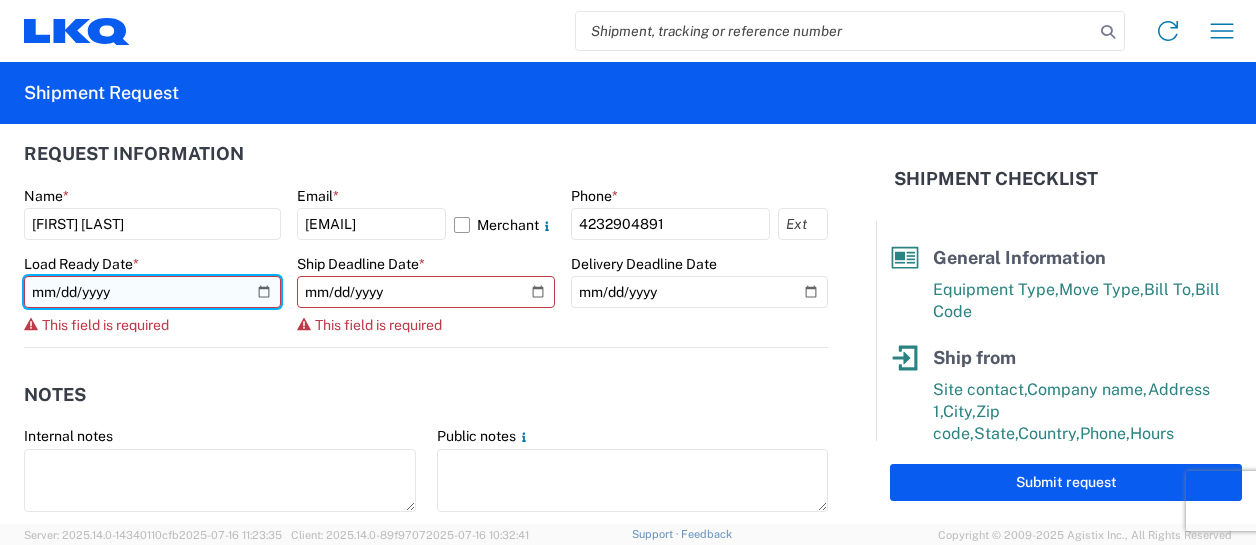 click 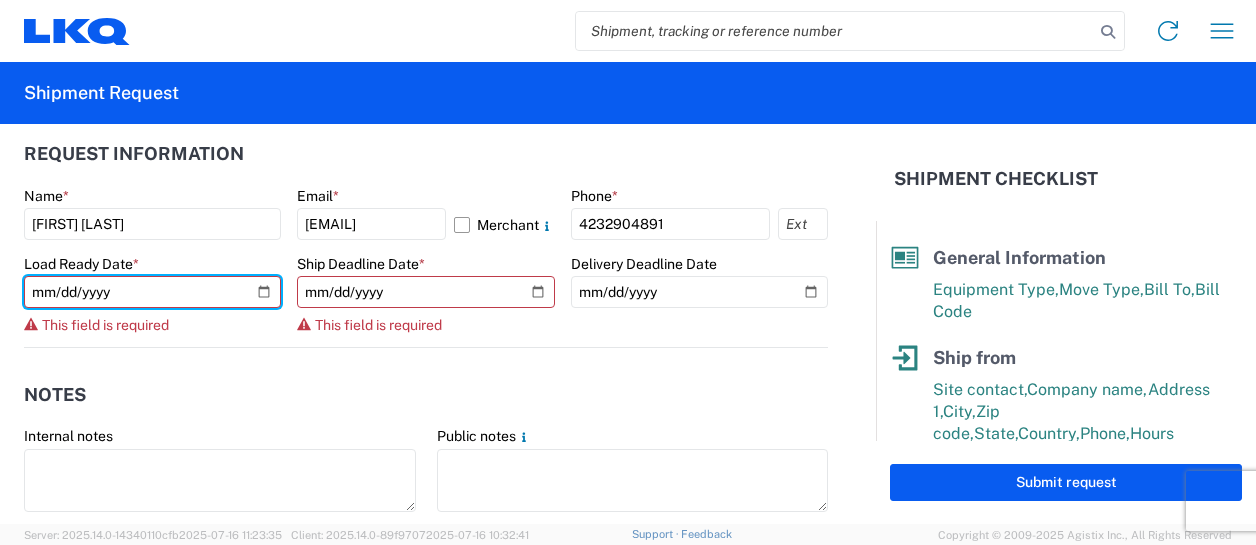 type on "[DATE]" 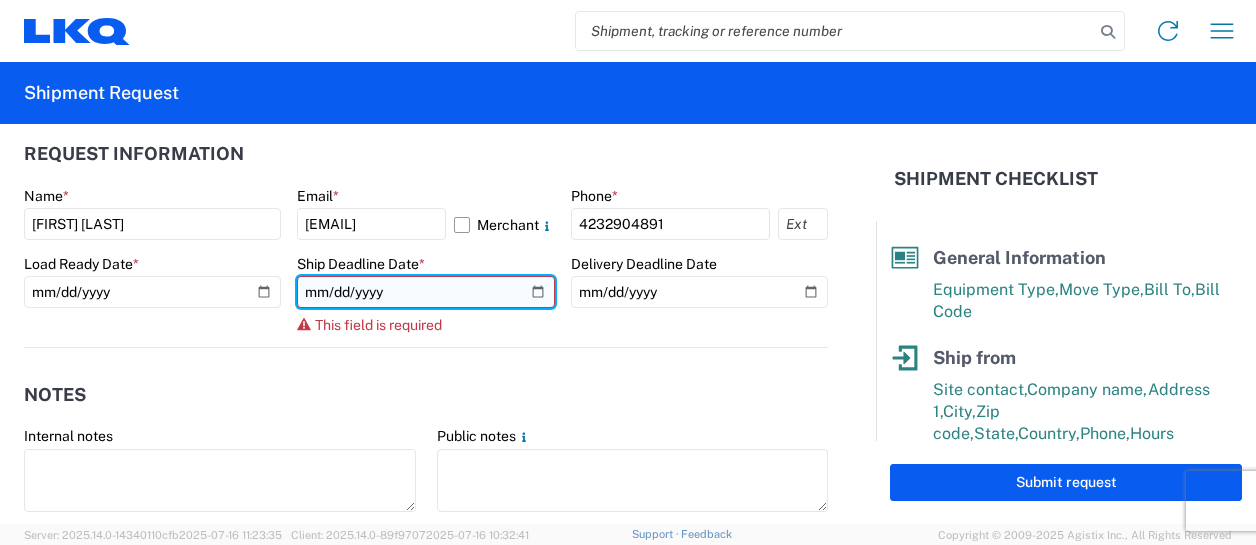 click 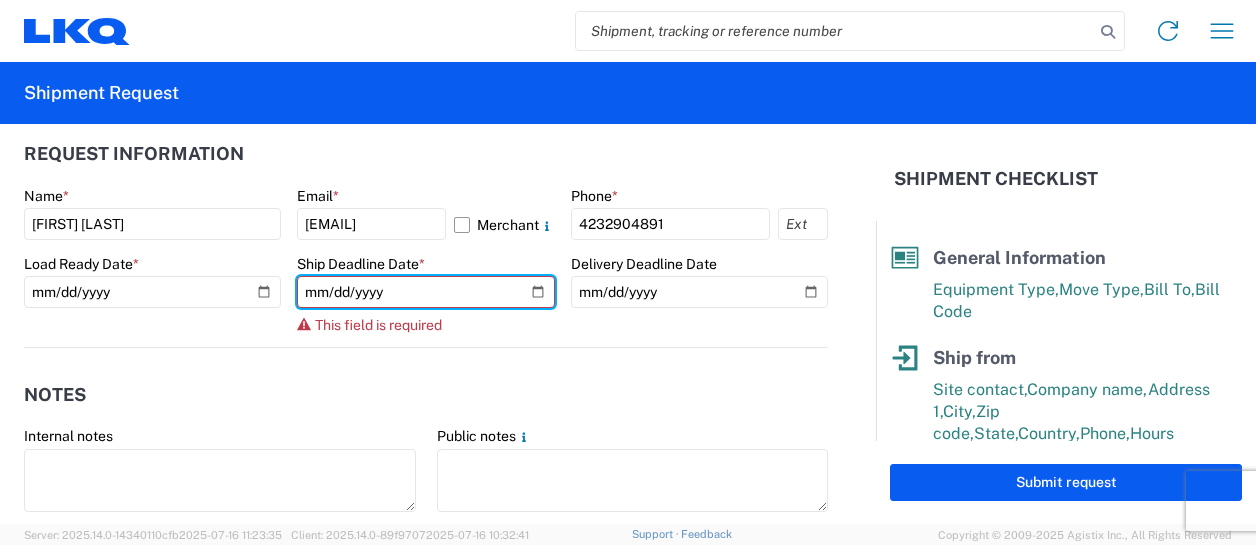 type on "[DATE]" 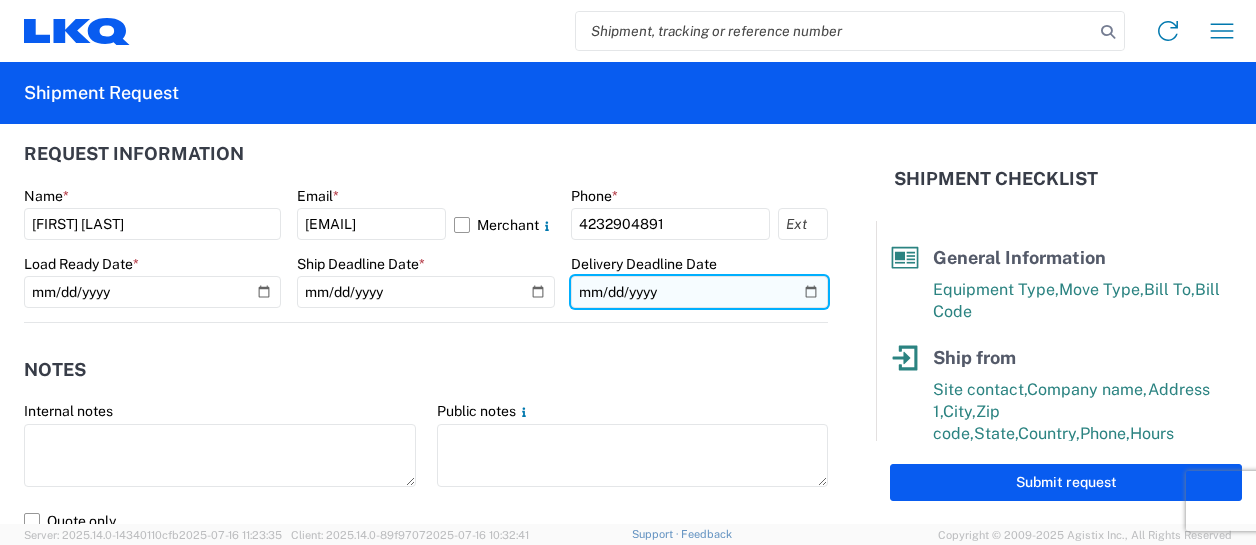 click 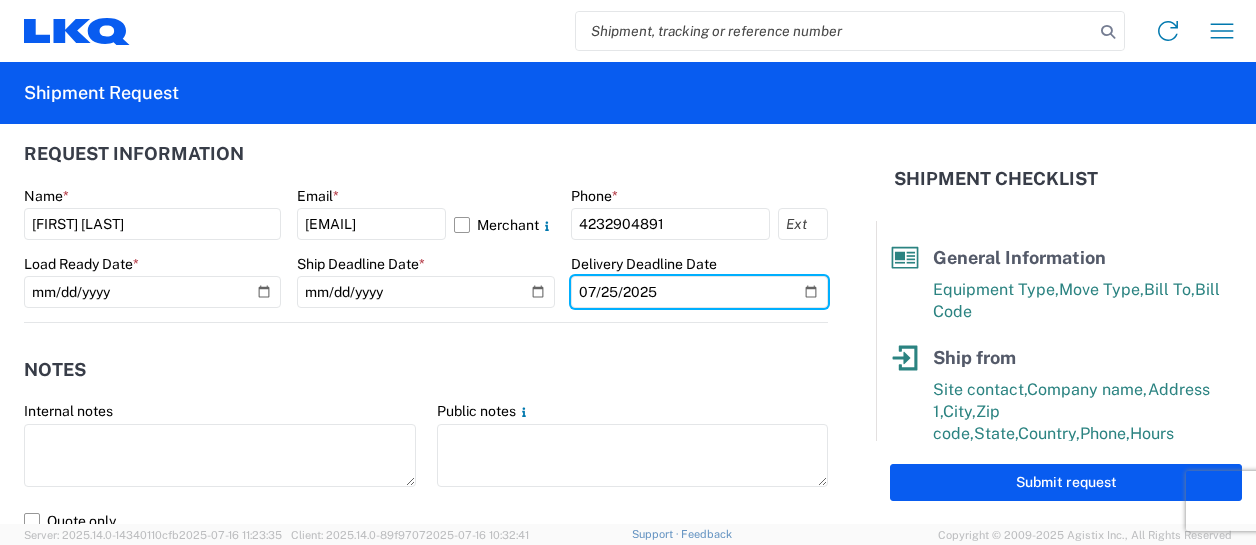 type on "2025-07-25" 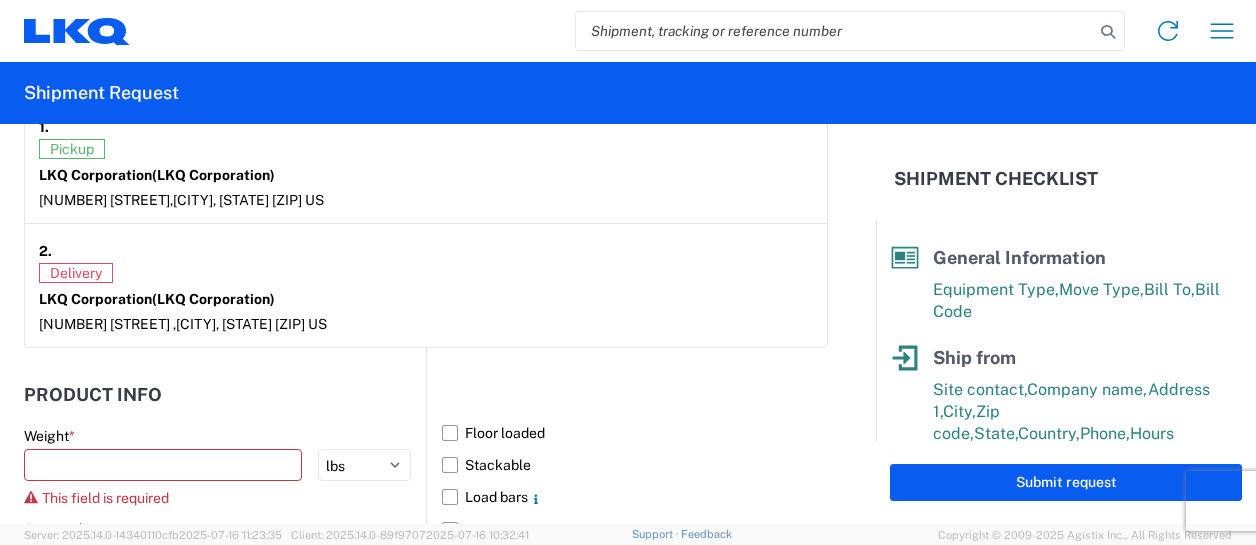 scroll, scrollTop: 1800, scrollLeft: 0, axis: vertical 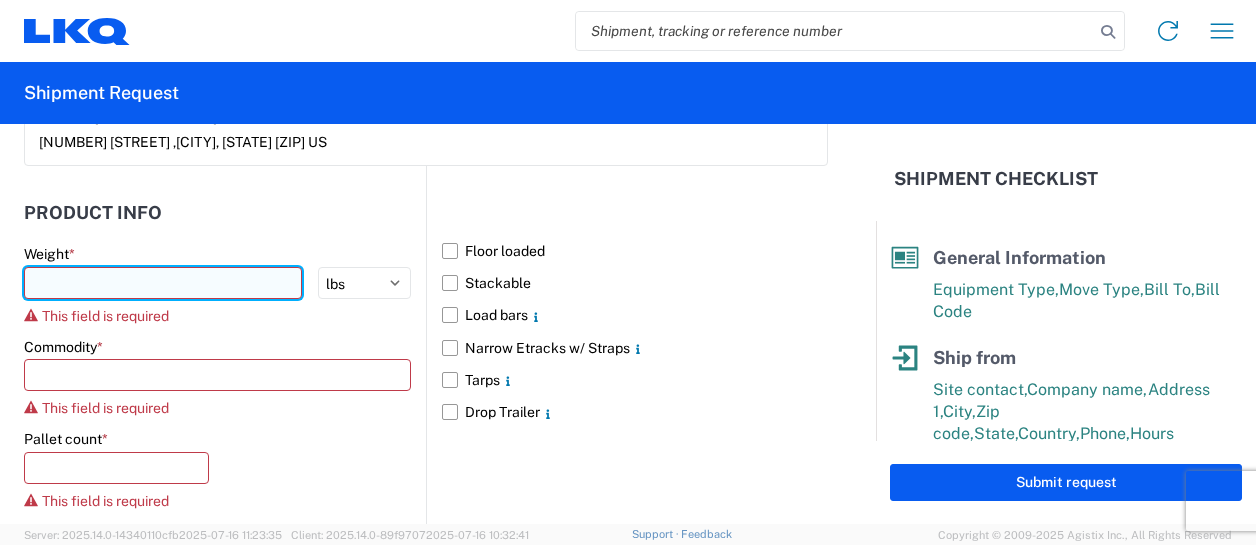 click 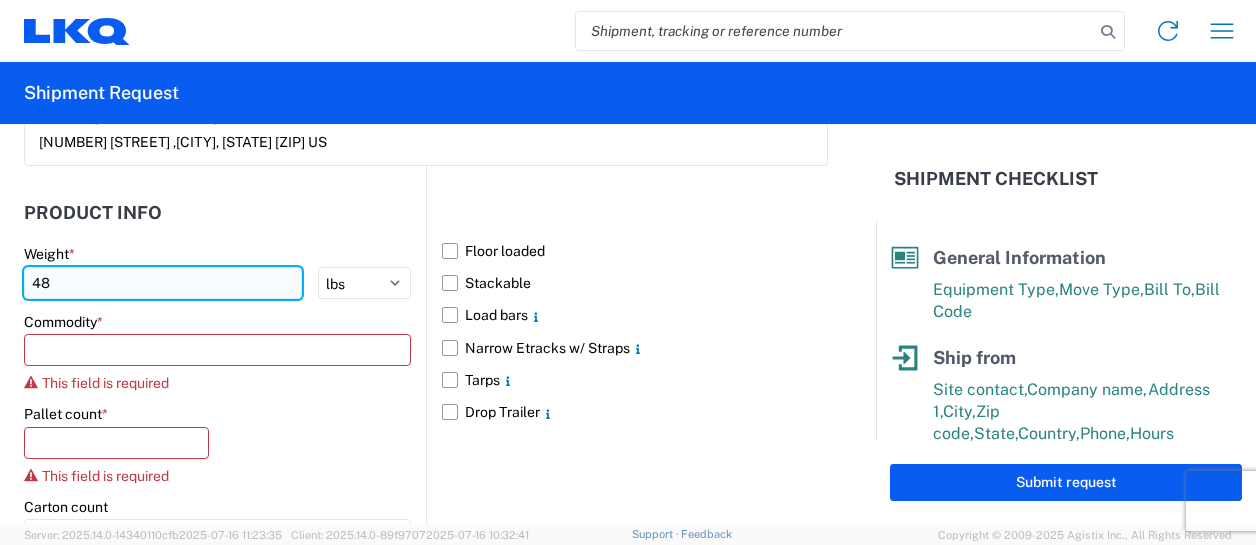 type on "4" 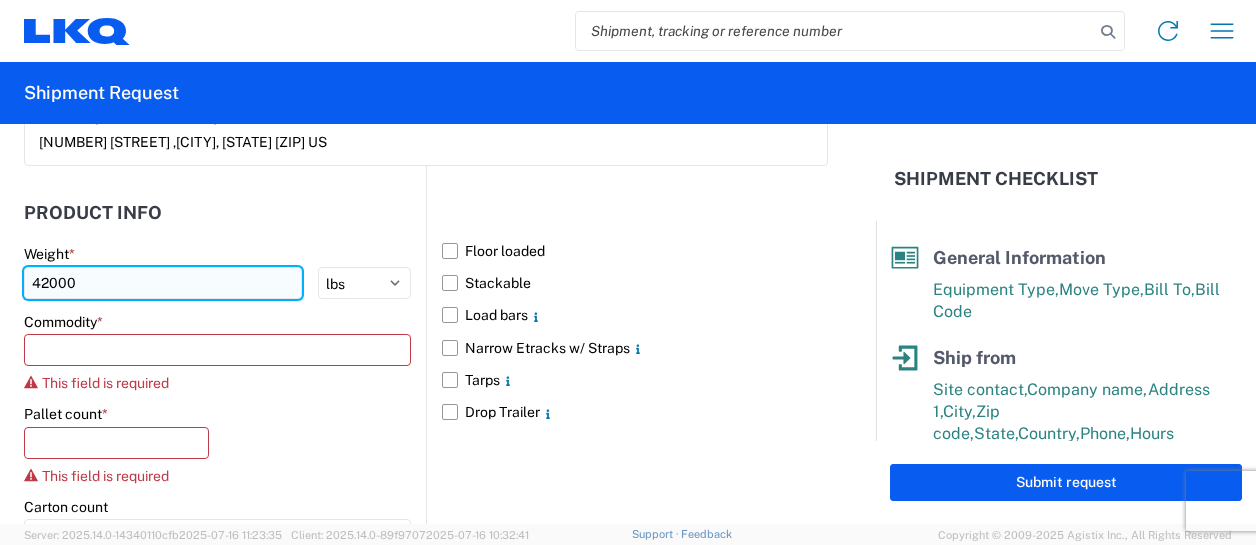type on "42000" 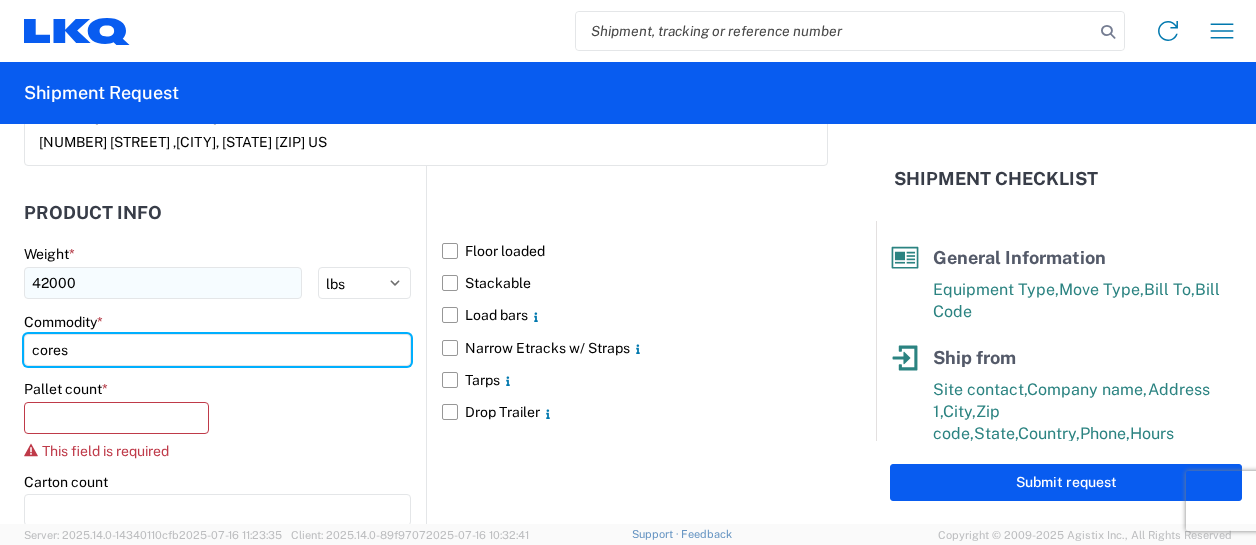 type on "cores" 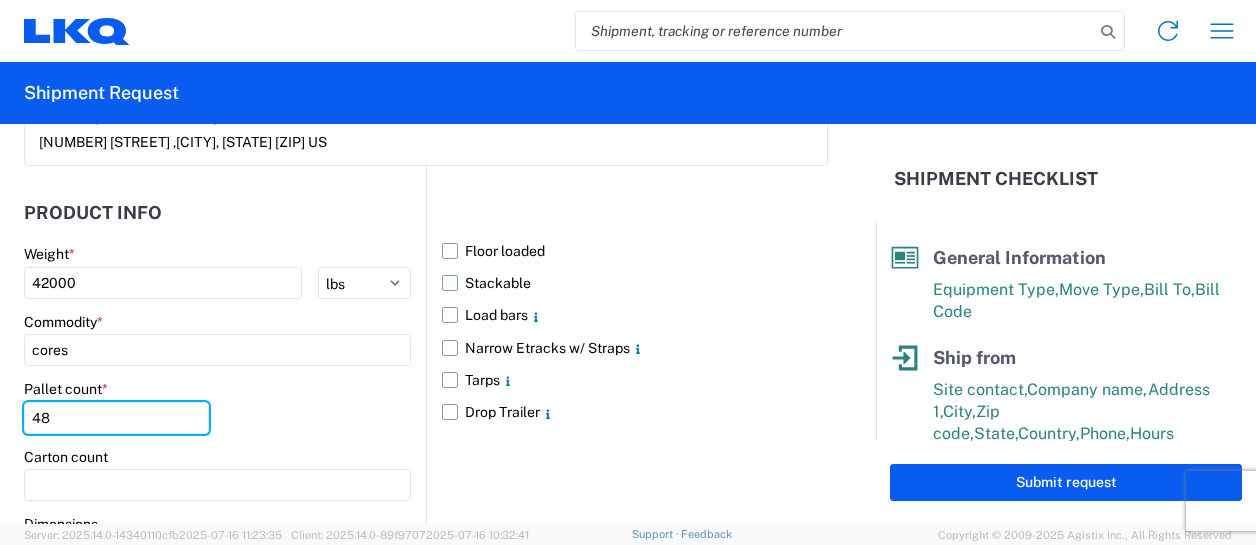 type on "48" 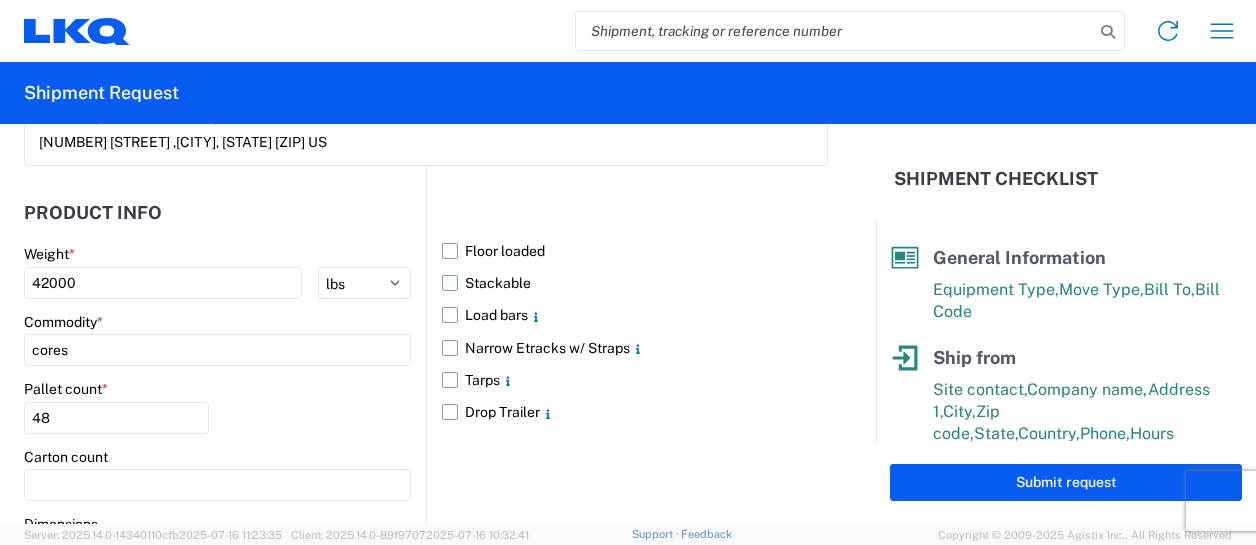 click on "Stackable" 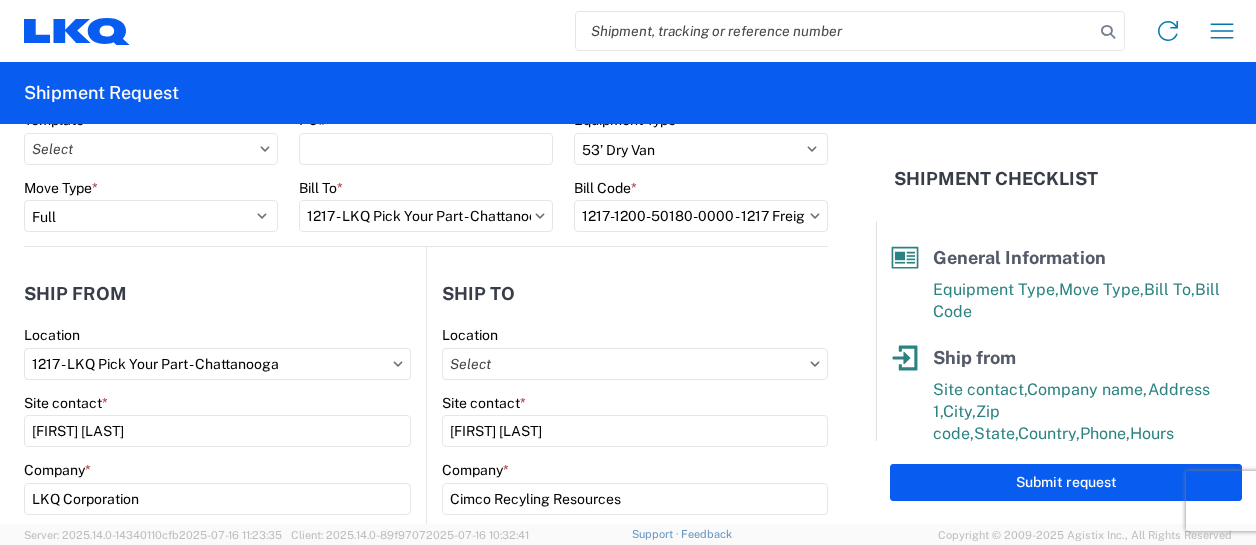 scroll, scrollTop: 0, scrollLeft: 0, axis: both 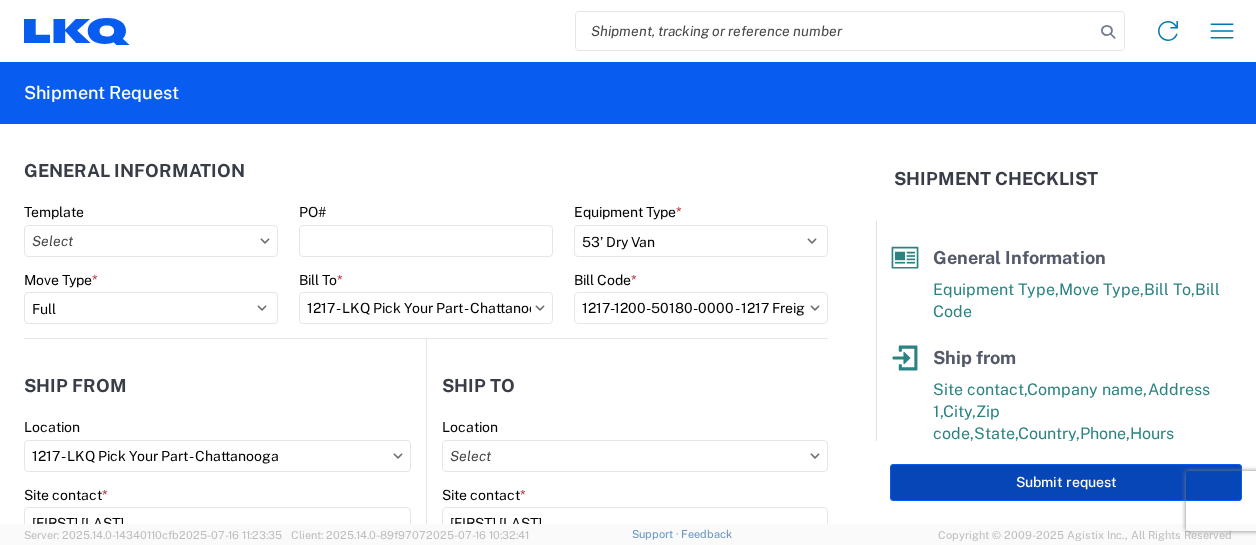 click on "Submit request" 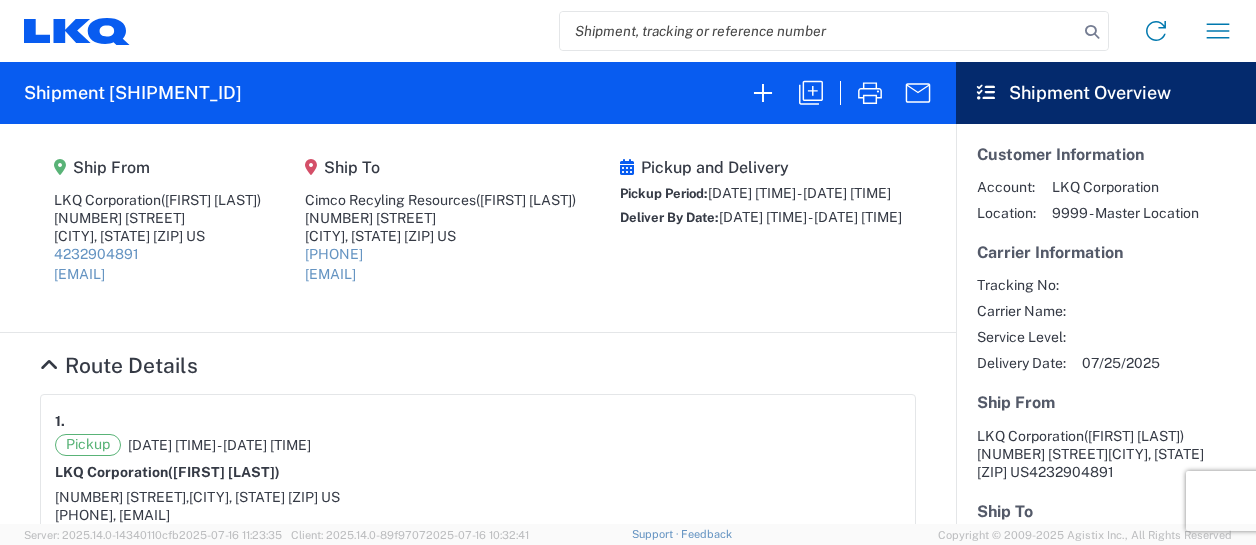 click 